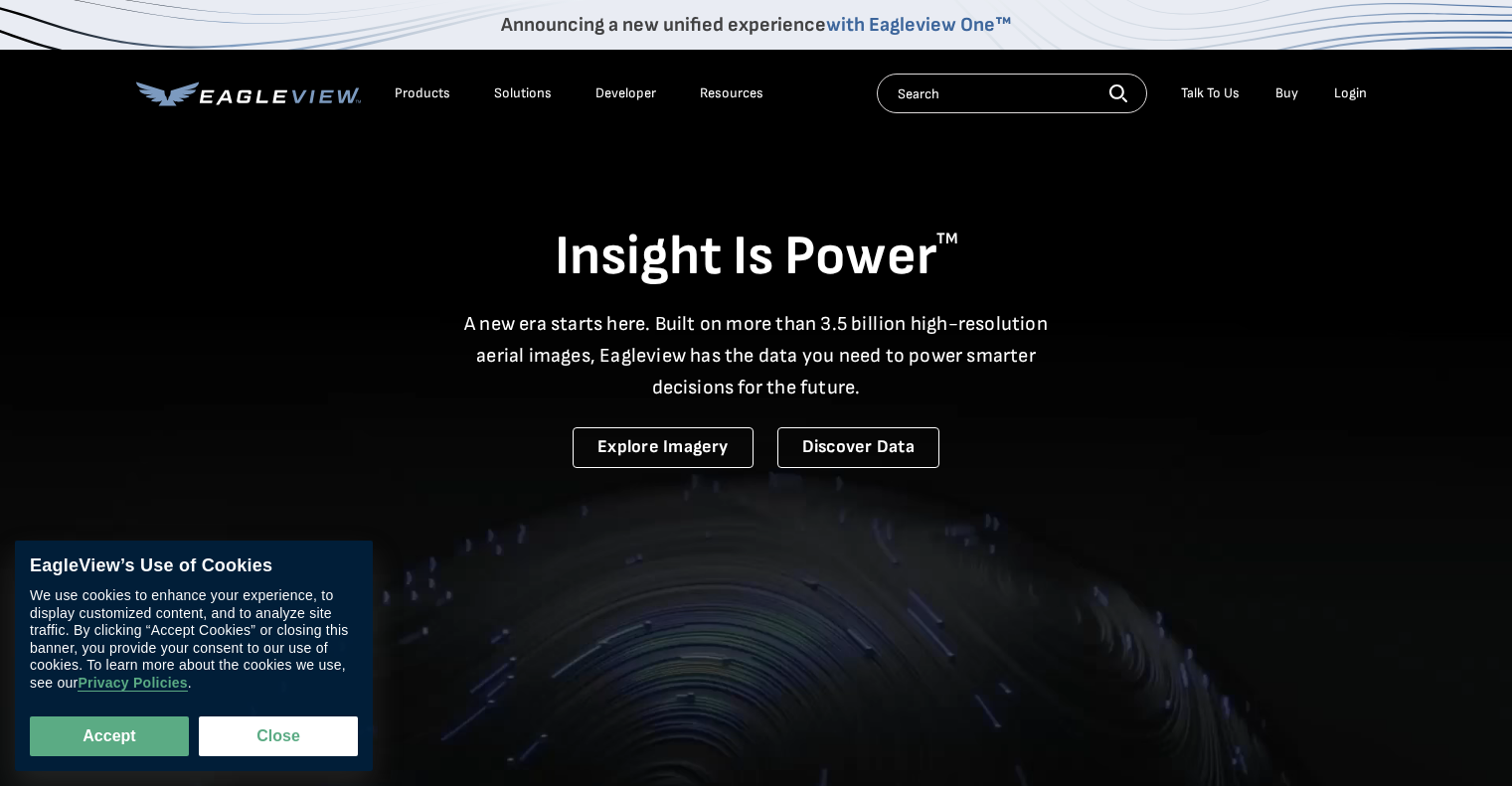 scroll, scrollTop: 0, scrollLeft: 0, axis: both 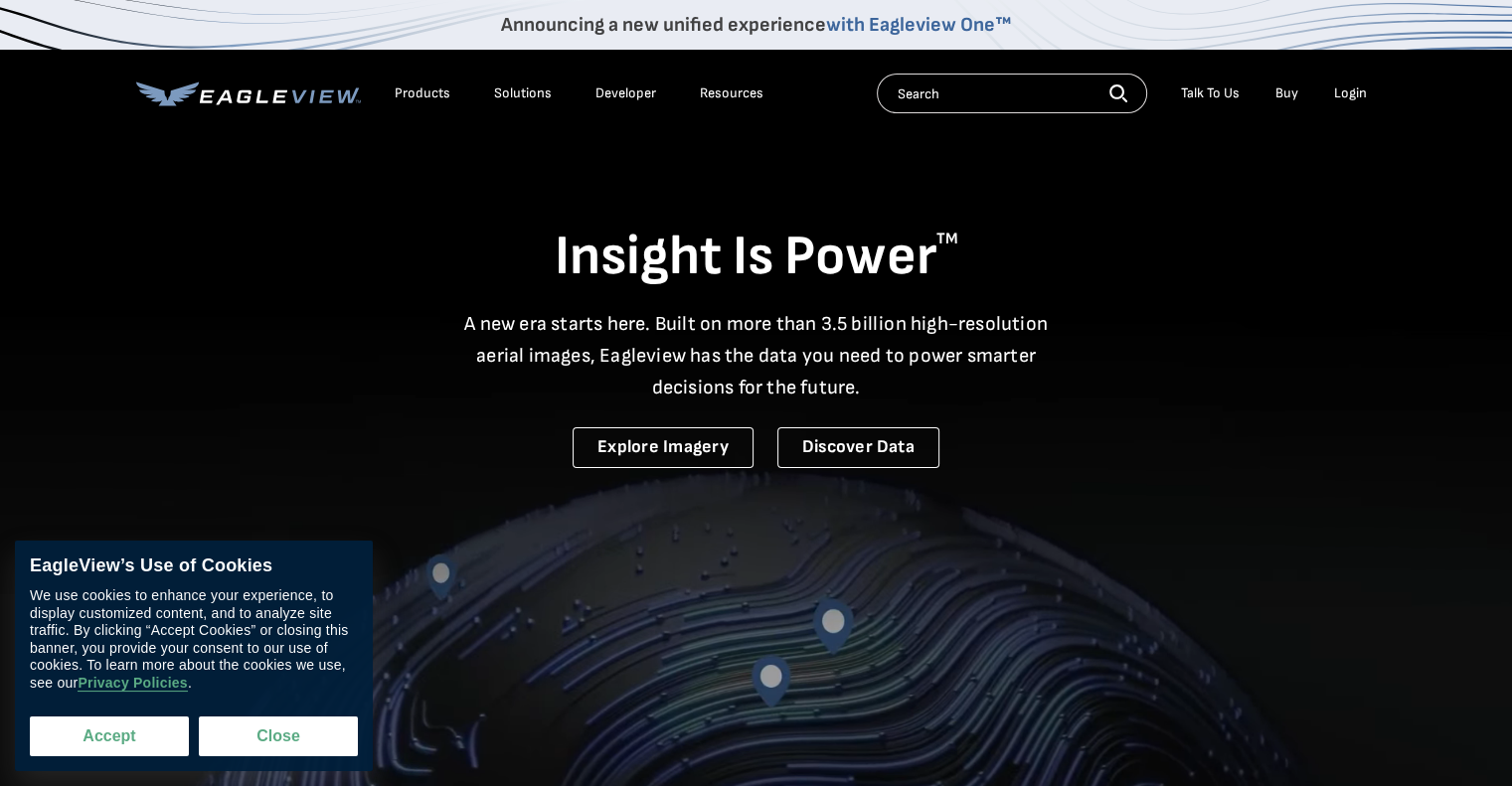 click on "Accept" at bounding box center (109, 736) 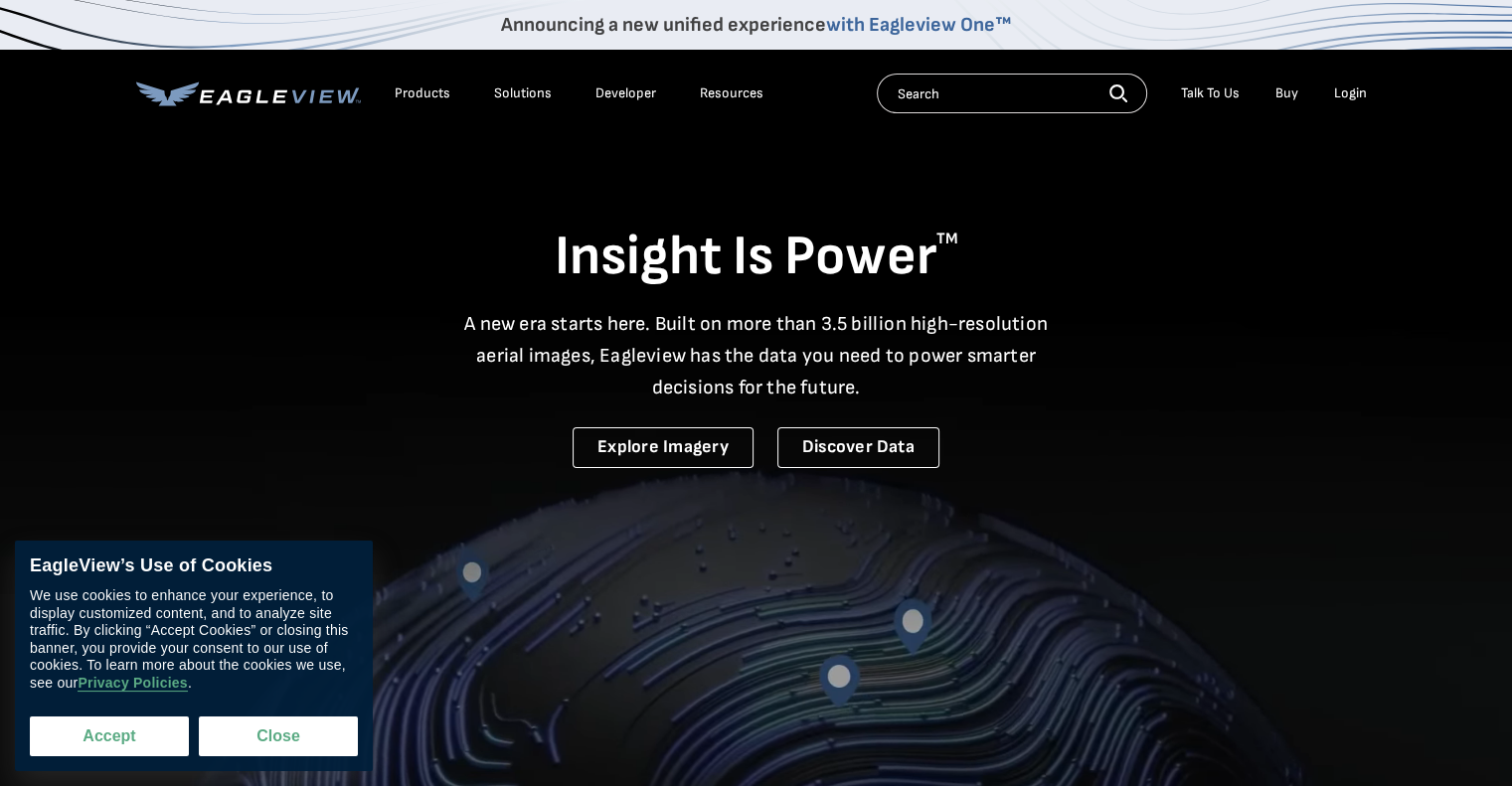 checkbox on "true" 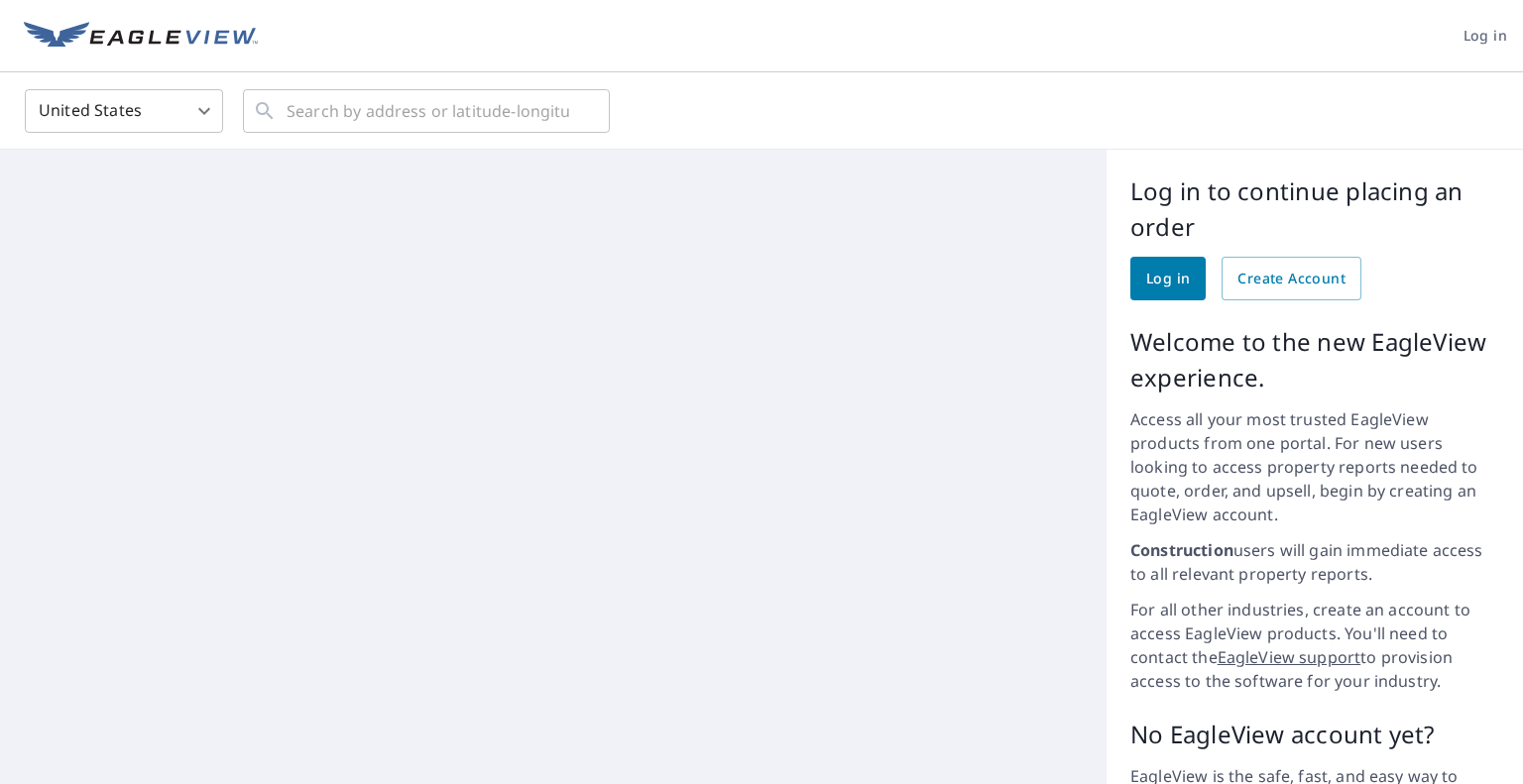 scroll, scrollTop: 0, scrollLeft: 0, axis: both 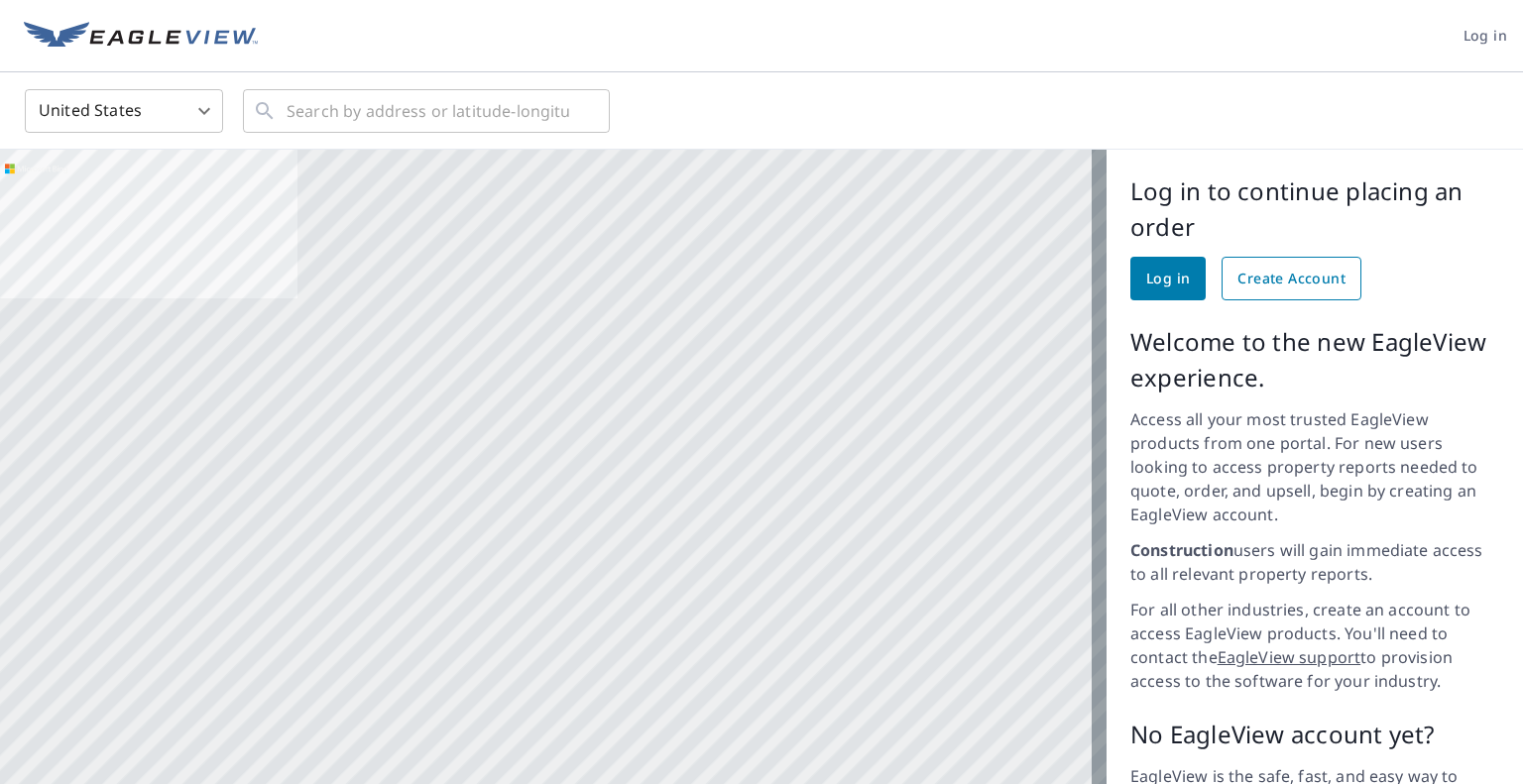 click on "Create Account" at bounding box center (1291, 279) 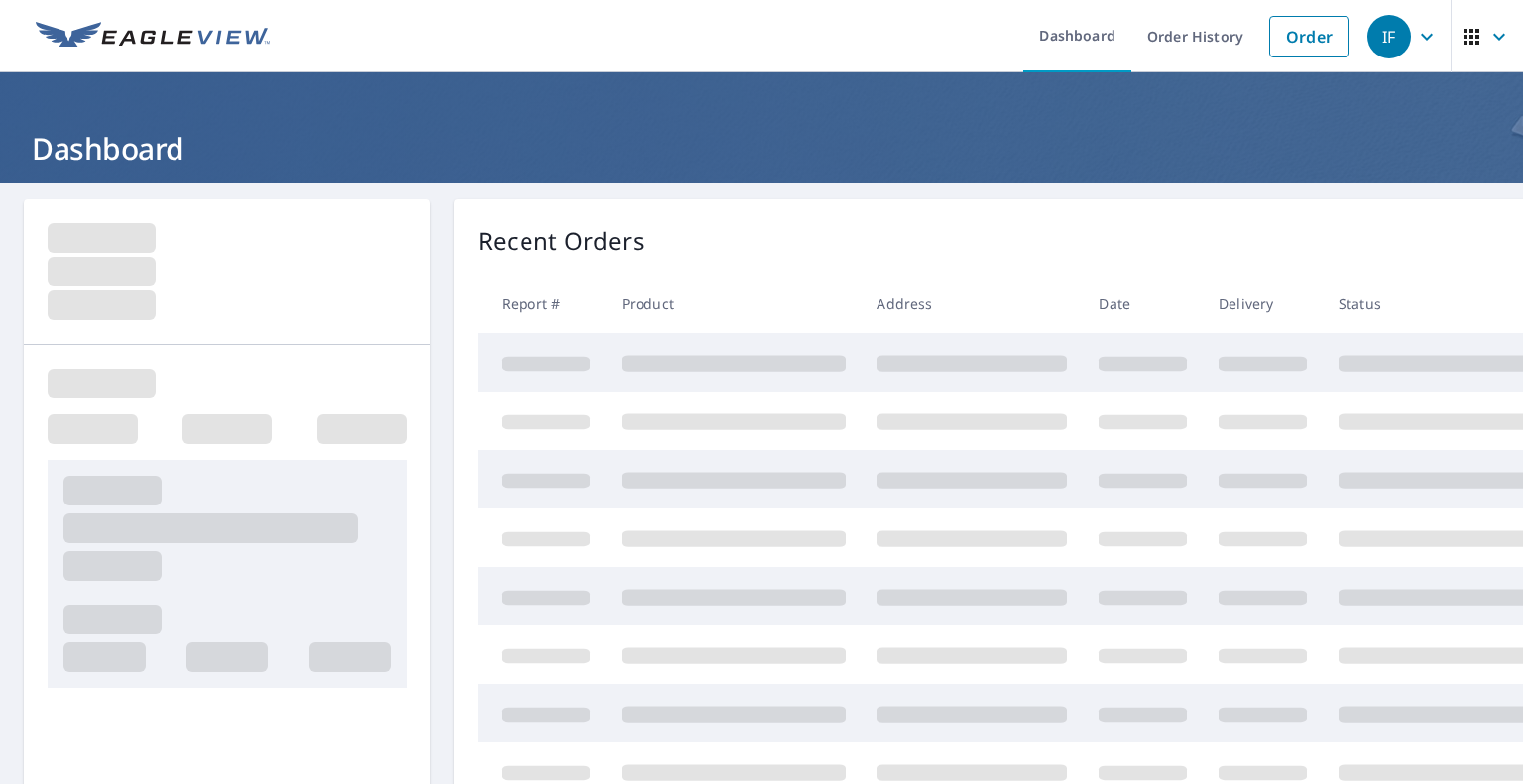 scroll, scrollTop: 0, scrollLeft: 0, axis: both 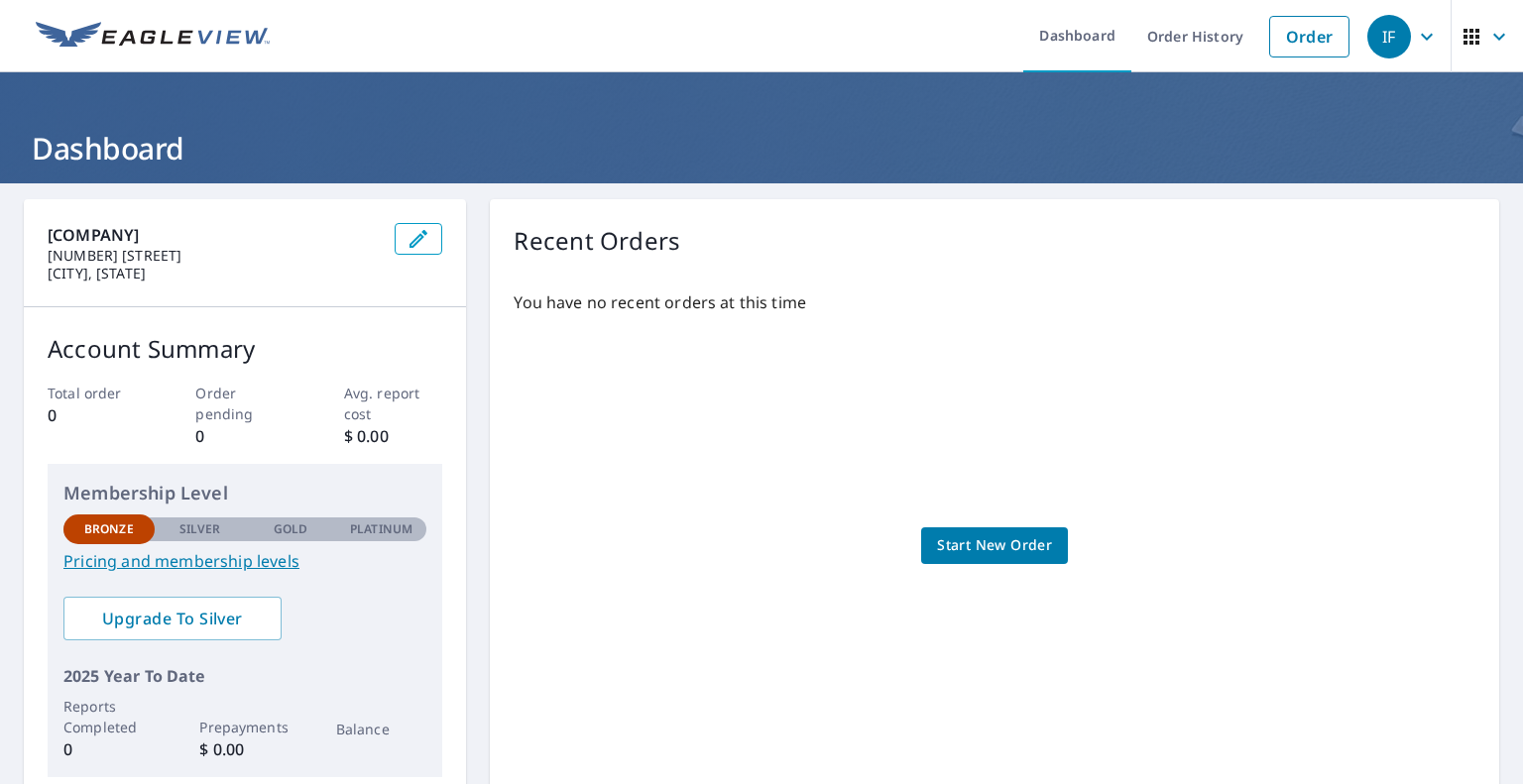 click on "Start New Order" at bounding box center [995, 545] 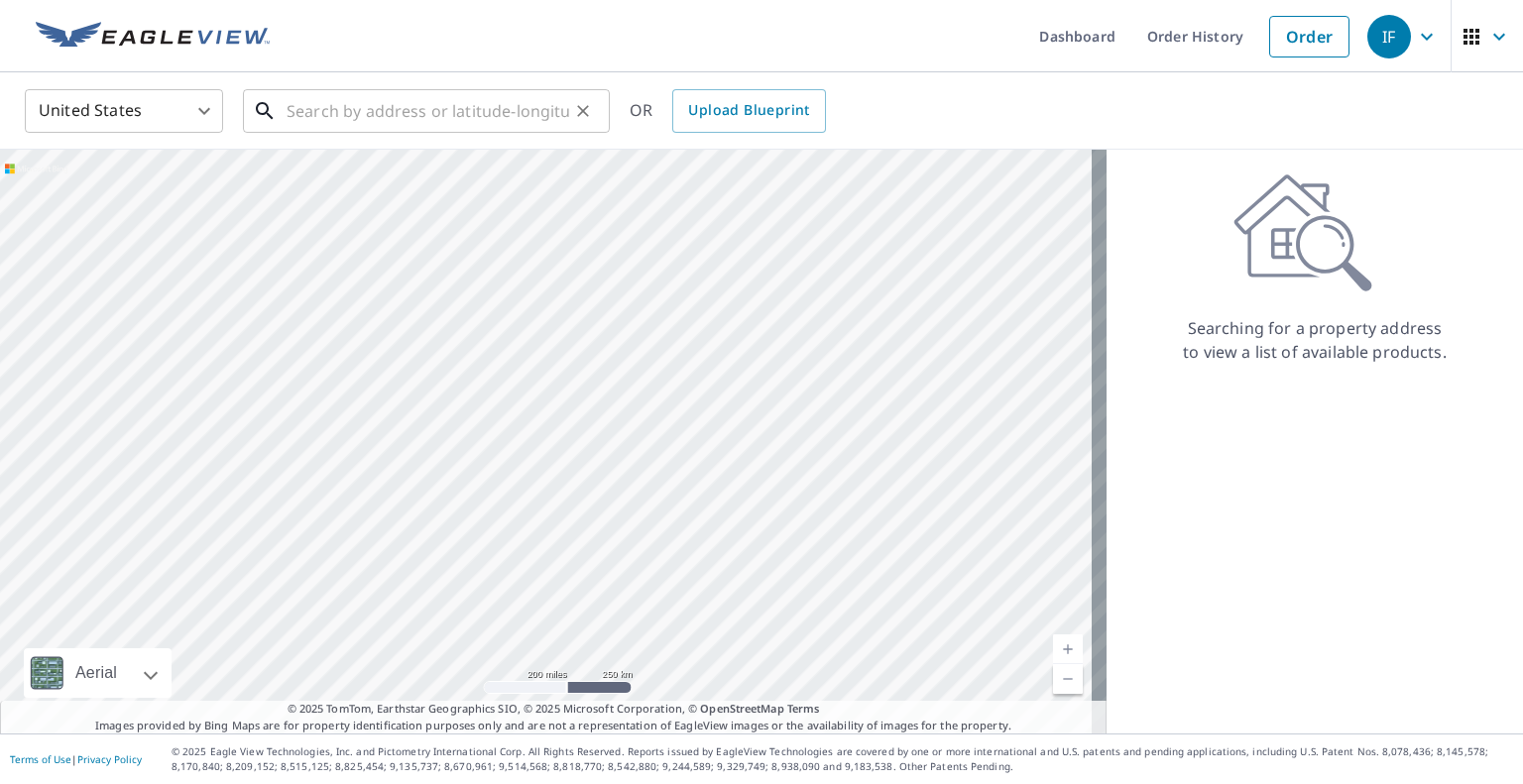 click at bounding box center (427, 111) 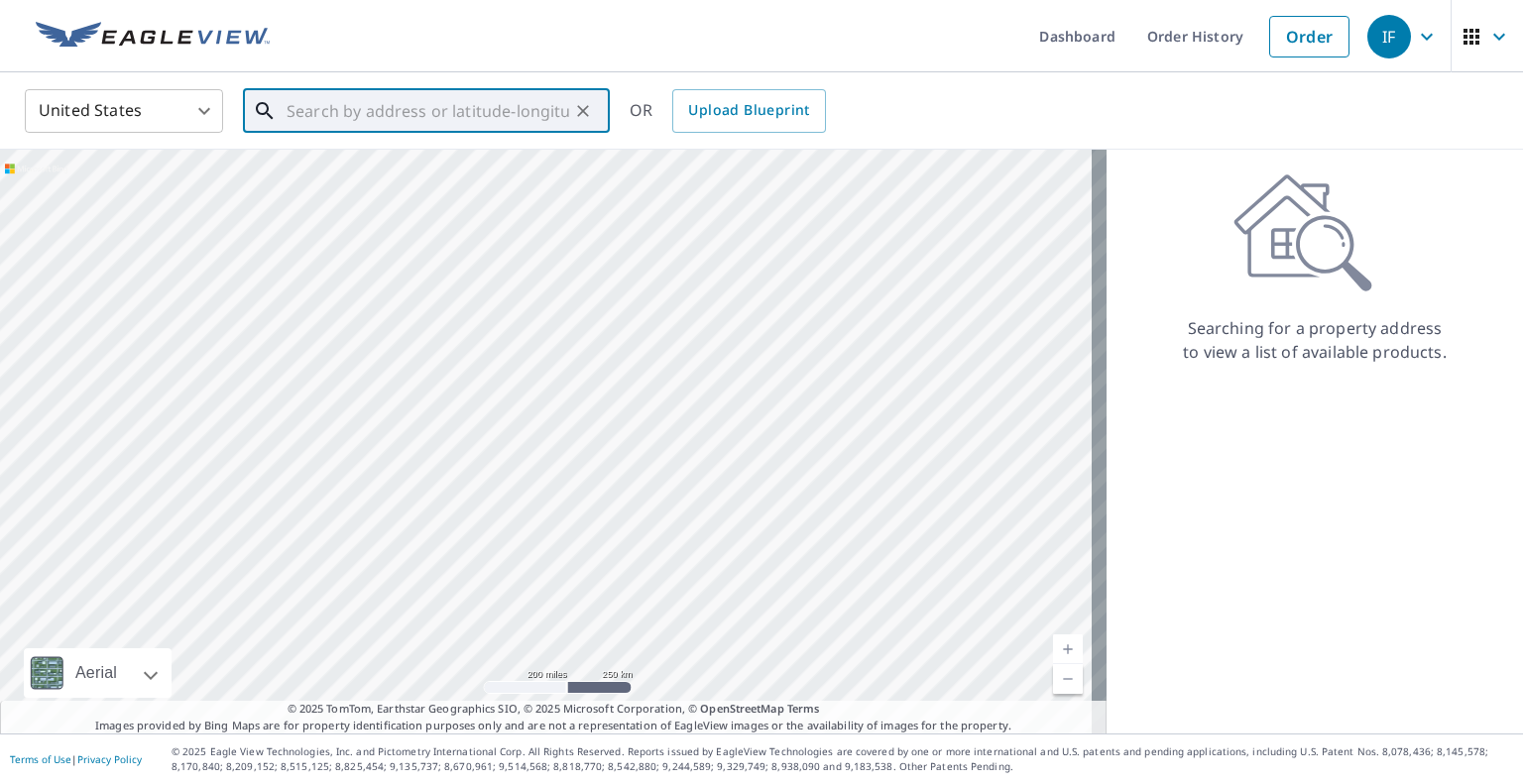 paste on "[NUMBER] [STREET], [CITY], [STATE], [STATE]" 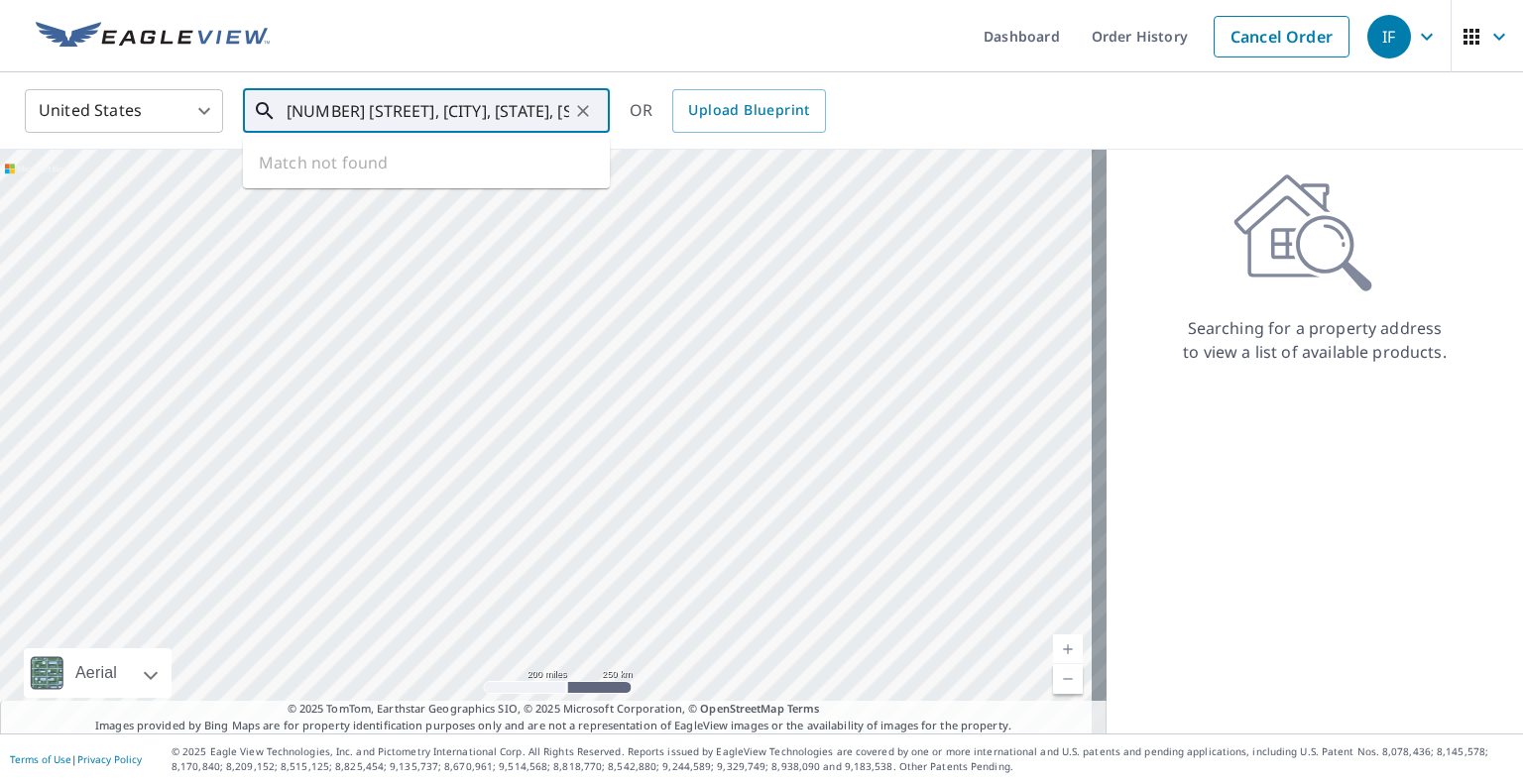 scroll, scrollTop: 0, scrollLeft: 43, axis: horizontal 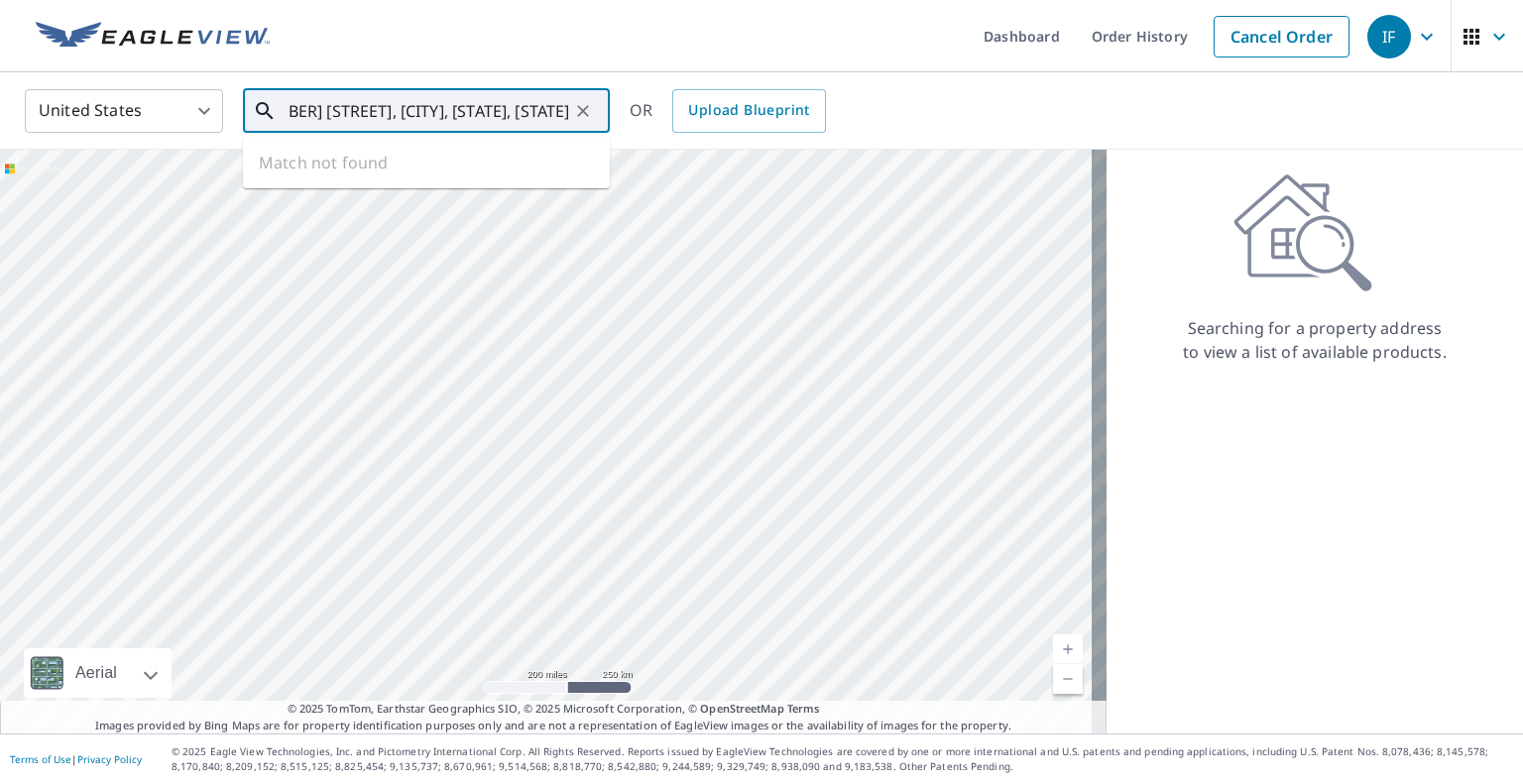 type on "[NUMBER] [STREET], [CITY], [STATE], [STATE]" 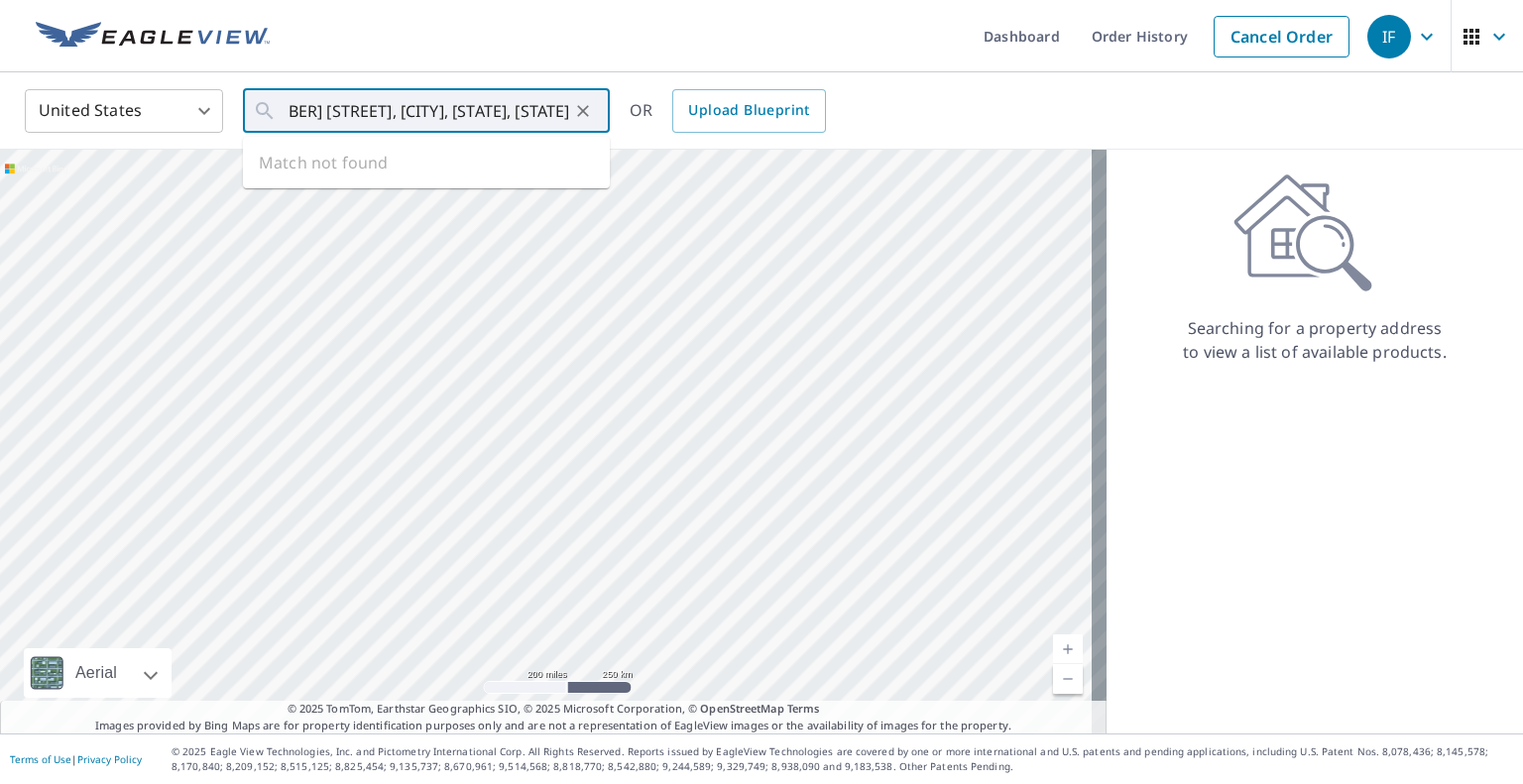 scroll, scrollTop: 0, scrollLeft: 0, axis: both 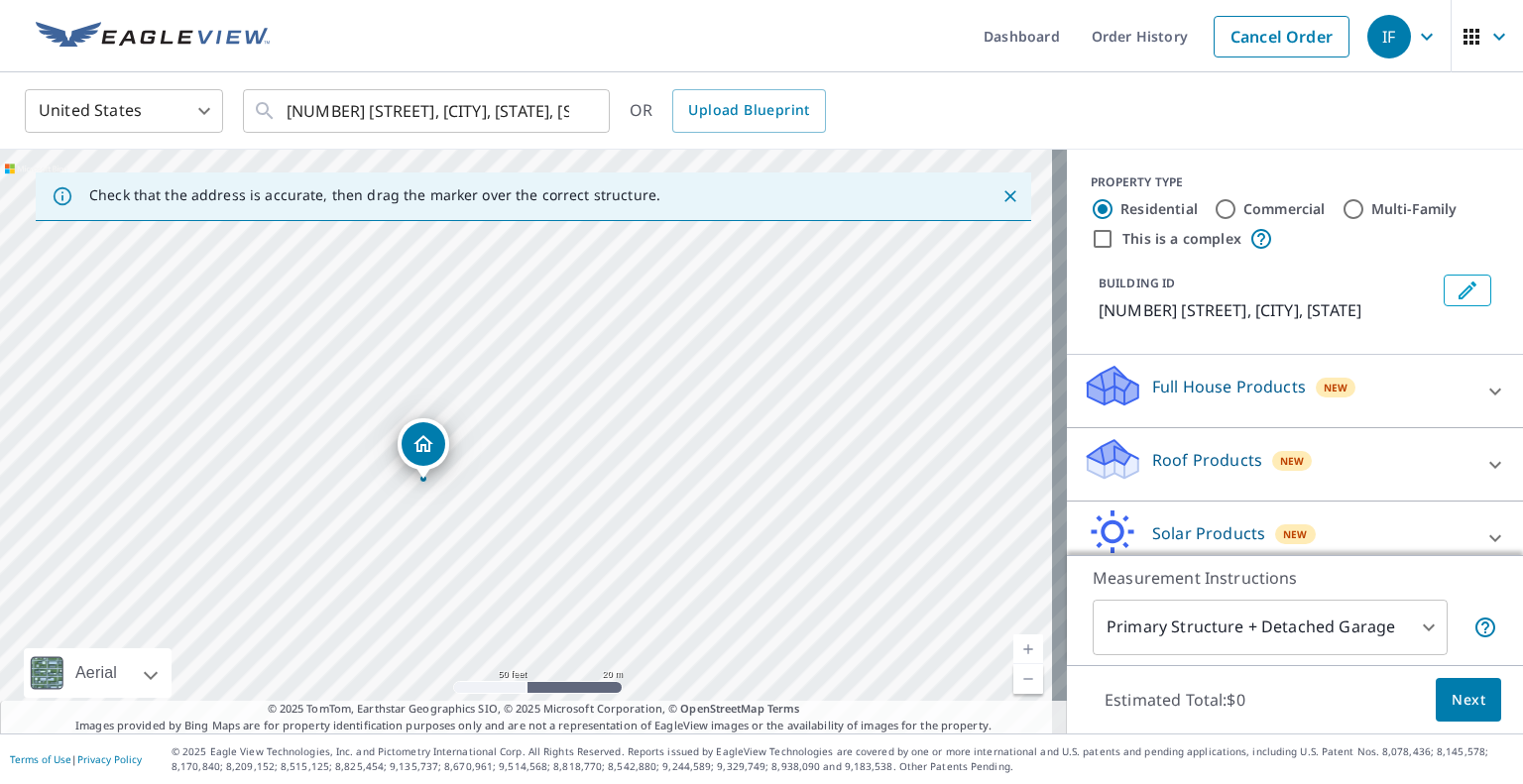 drag, startPoint x: 450, startPoint y: 439, endPoint x: 417, endPoint y: 457, distance: 37.589892 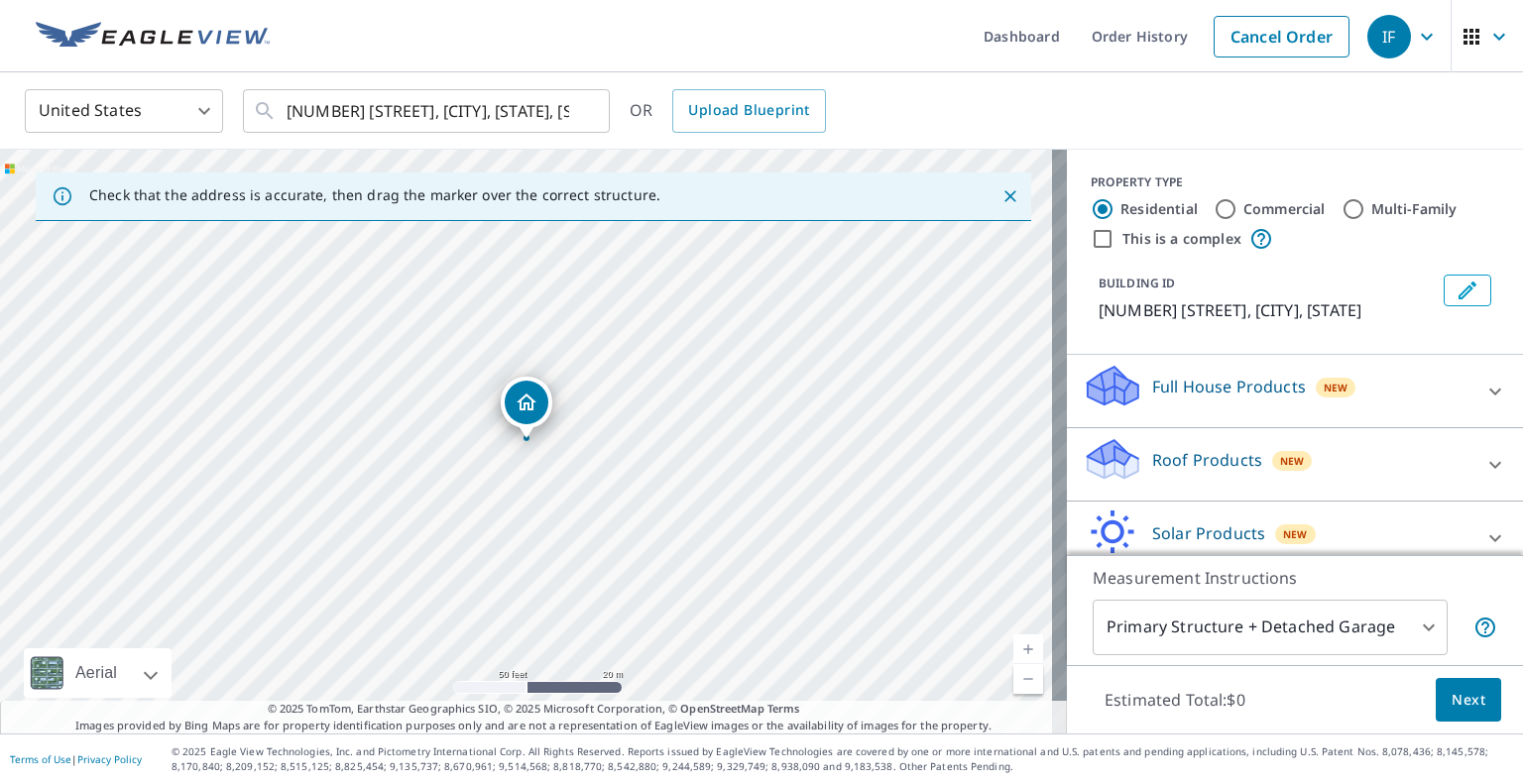 scroll, scrollTop: 91, scrollLeft: 0, axis: vertical 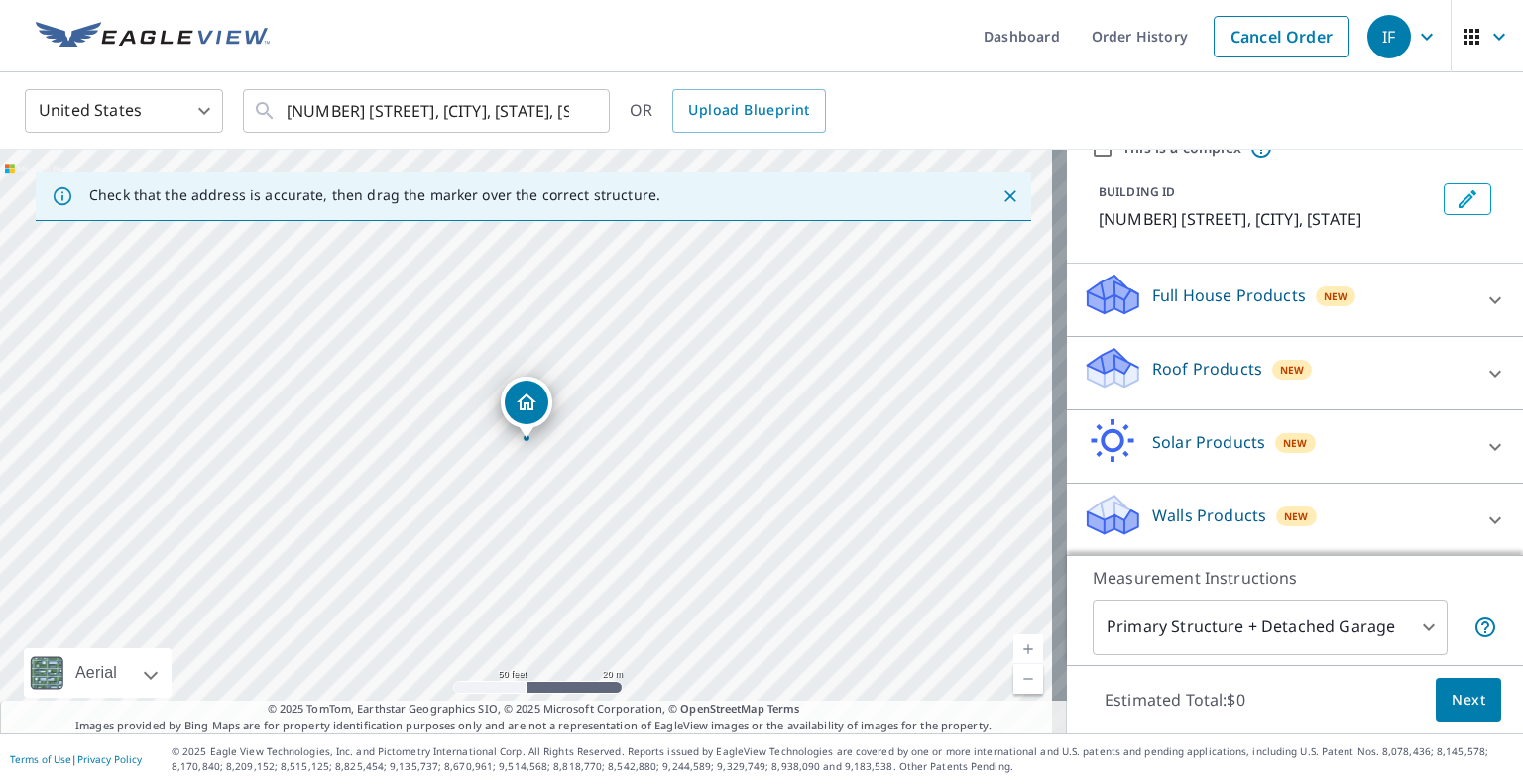 click on "Roof Products New" at bounding box center [1277, 373] 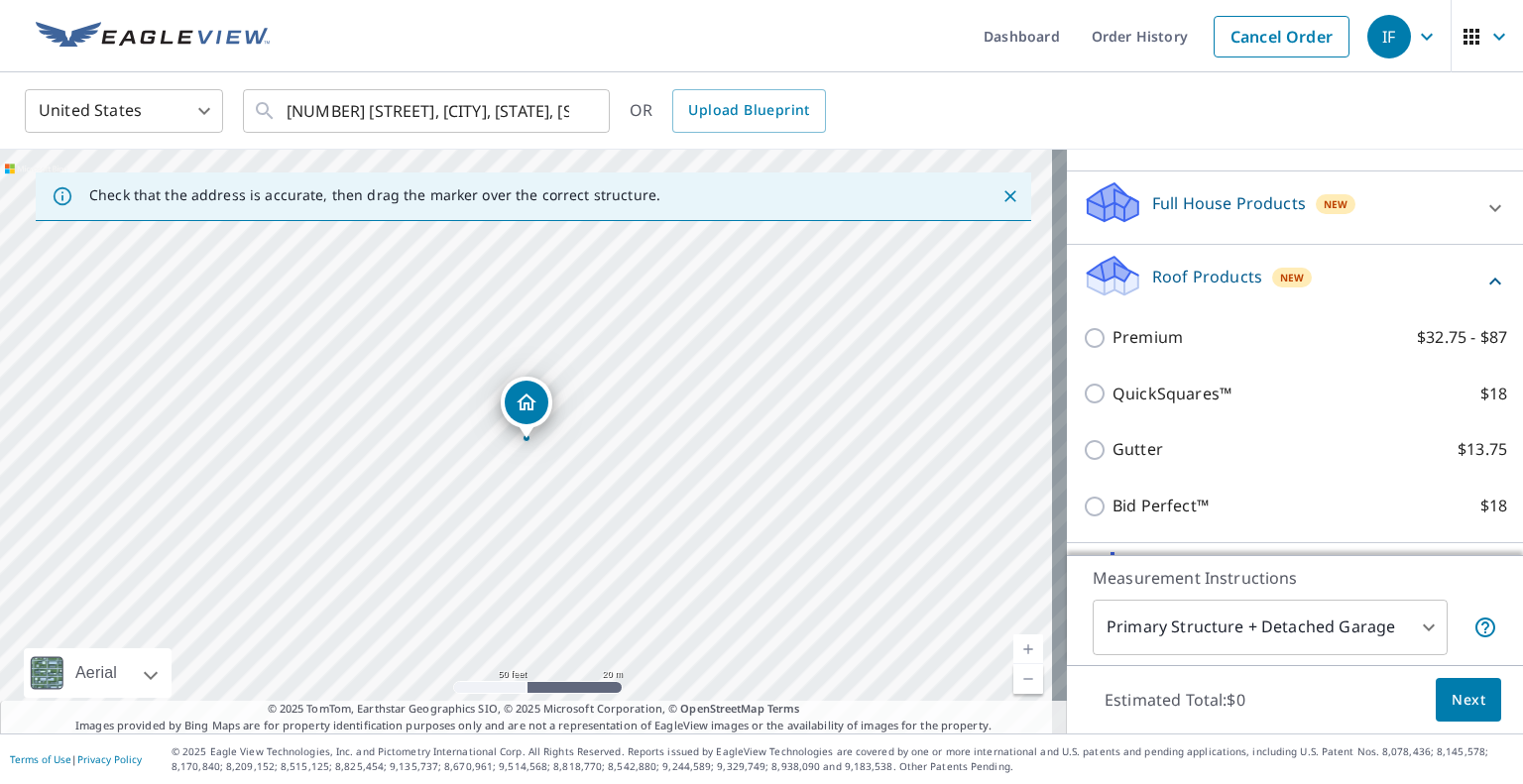 scroll, scrollTop: 216, scrollLeft: 0, axis: vertical 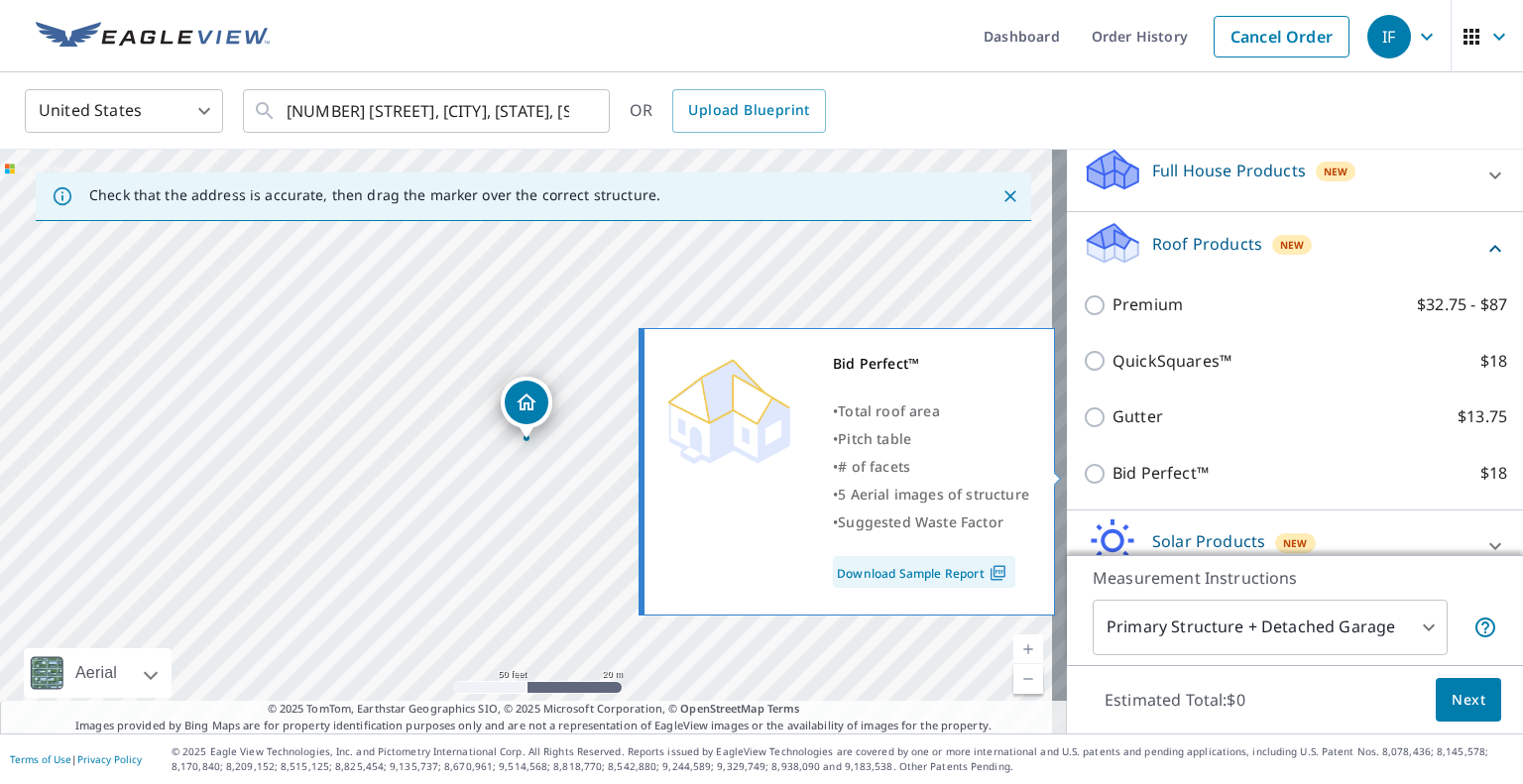 click on "Bid Perfect™" at bounding box center (1160, 473) 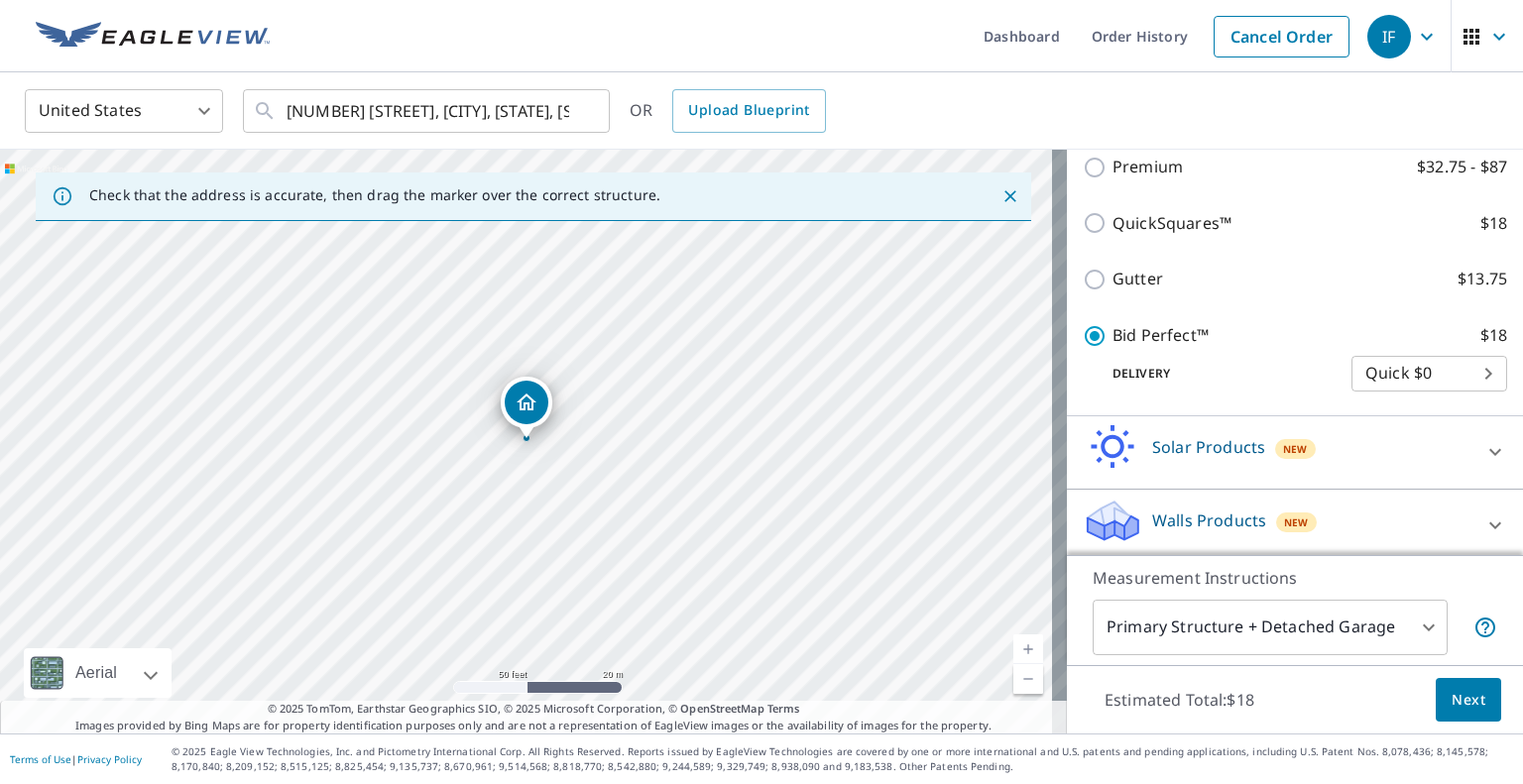 scroll, scrollTop: 380, scrollLeft: 0, axis: vertical 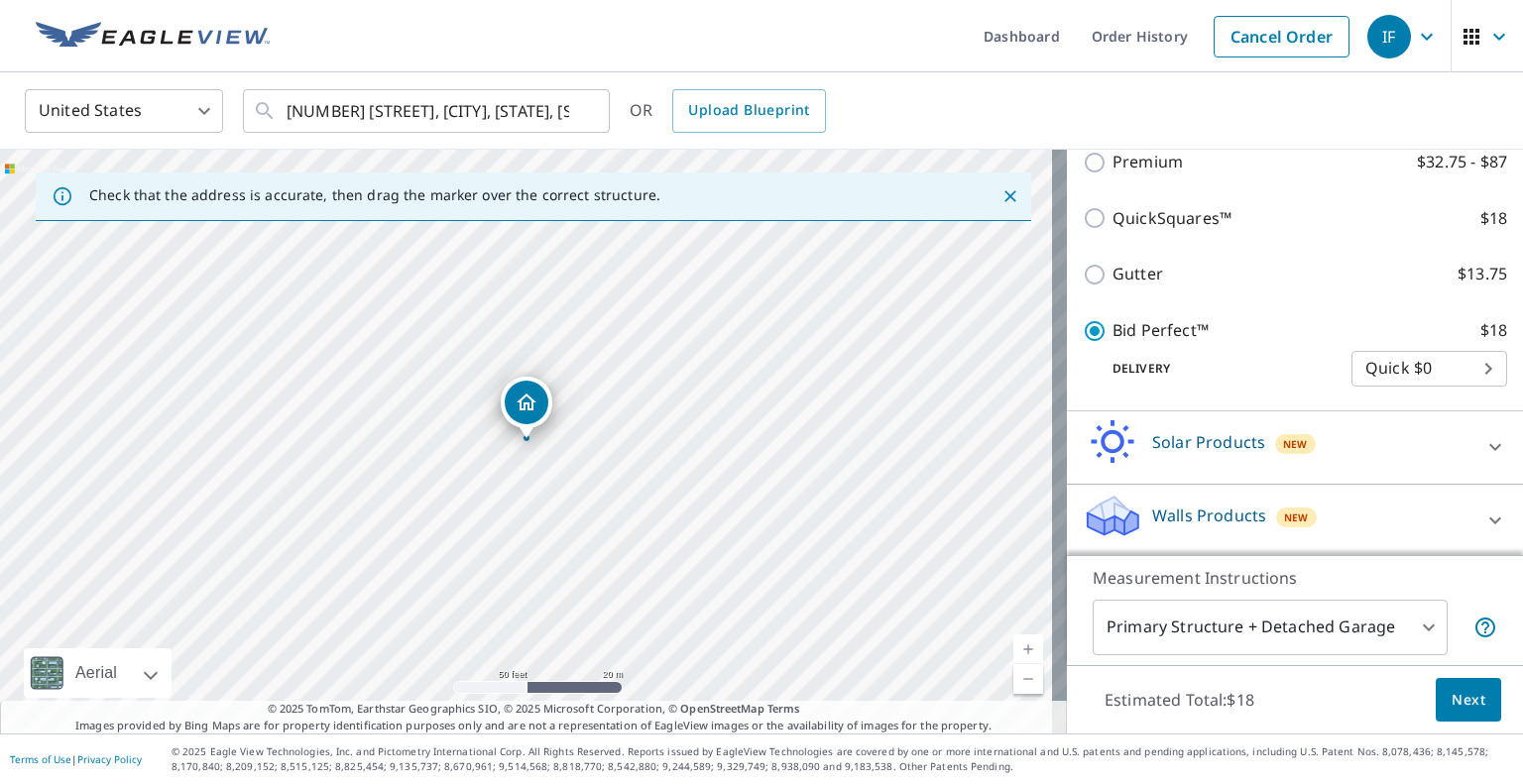 click on "IF IF
Dashboard Order History Cancel Order IF United States US ​ [NUMBER] [STREET], [CITY], [STATE], [STATE] ​ OR Upload Blueprint Check that the address is accurate, then drag the marker over the correct structure. [NUMBER] [STREET] [CITY], [STATE] Aerial Road A standard road map Aerial A detailed look from above Labels Labels 50 feet 20 m © 2025 TomTom, © Vexcel Imaging, © 2025 Microsoft Corporation,  © OpenStreetMap Terms © 2025 TomTom, Earthstar Geographics SIO, © 2025 Microsoft Corporation, ©   OpenStreetMap   Terms Images provided by Bing Maps are for property identification purposes only and are not a representation of EagleView images or the availability of images for the property. PROPERTY TYPE Residential Commercial Multi-Family This is a complex BUILDING ID [NUMBER] [STREET], [CITY], [STATE] Full House Products New Full House™ $105 Roof Products New Bid Perfect™ with Quick Delivery Premium $32.75 - $87 QuickSquares™ $18 Gutter $13.75 Bid Perfect™ $18 Delivery Quick $0 45 ​ New New" at bounding box center [762, 392] 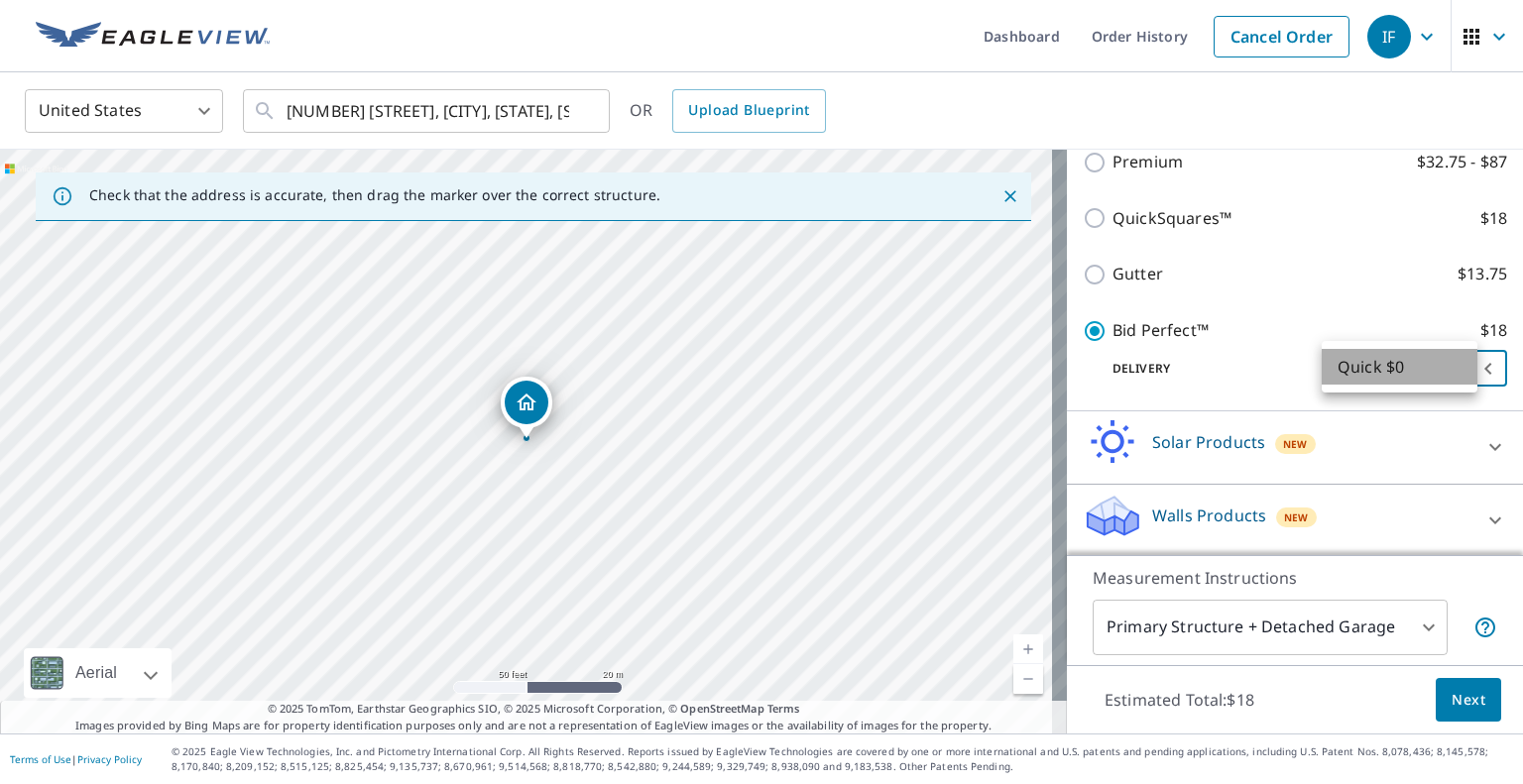 click on "Quick $0" at bounding box center (1399, 367) 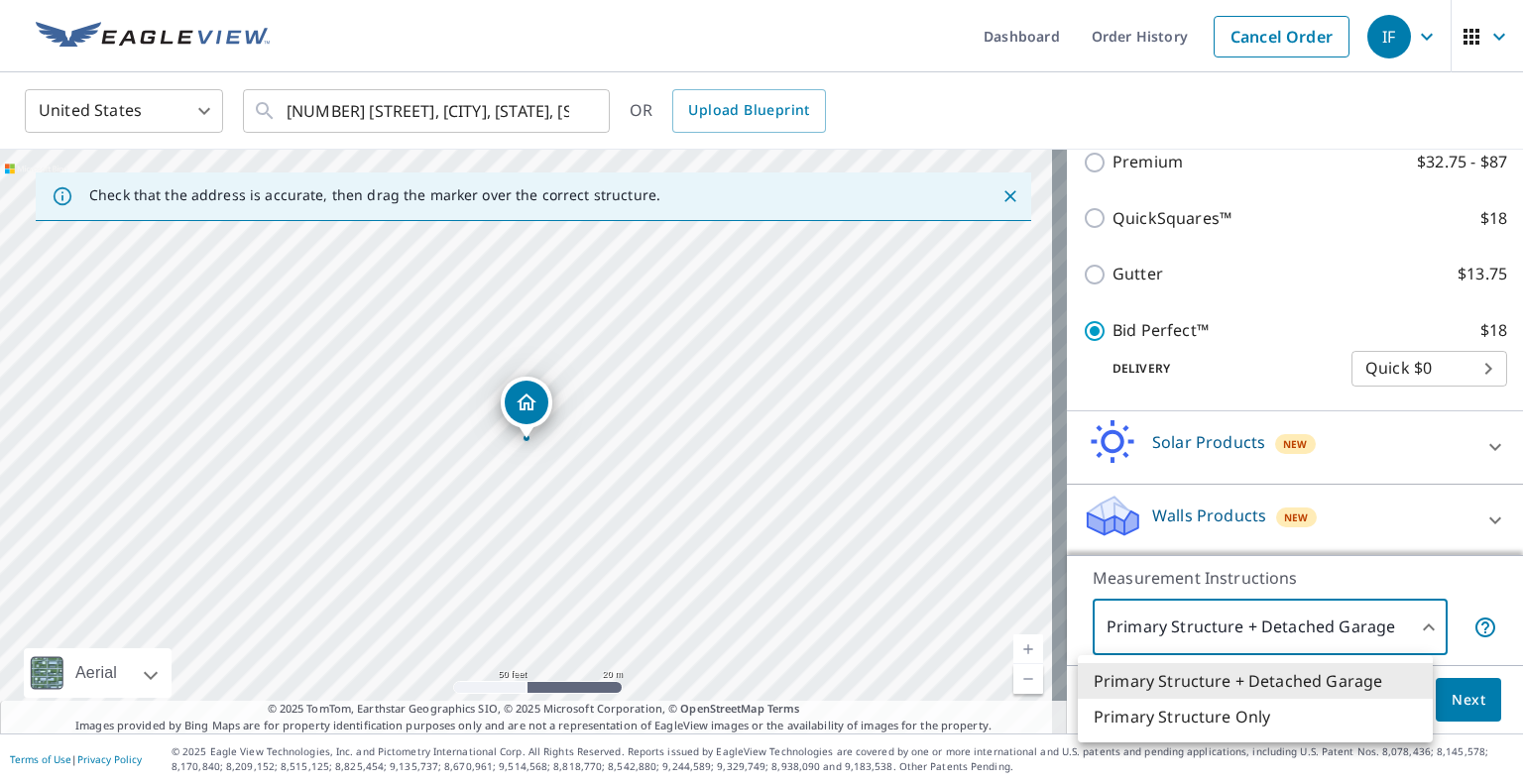 click on "IF IF
Dashboard Order History Cancel Order IF United States US ​ [NUMBER] [STREET], [CITY], [STATE], [STATE] ​ OR Upload Blueprint Check that the address is accurate, then drag the marker over the correct structure. [NUMBER] [STREET] [CITY], [STATE] Aerial Road A standard road map Aerial A detailed look from above Labels Labels 50 feet 20 m © 2025 TomTom, © Vexcel Imaging, © 2025 Microsoft Corporation,  © OpenStreetMap Terms © 2025 TomTom, Earthstar Geographics SIO, © 2025 Microsoft Corporation, ©   OpenStreetMap   Terms Images provided by Bing Maps are for property identification purposes only and are not a representation of EagleView images or the availability of images for the property. PROPERTY TYPE Residential Commercial Multi-Family This is a complex BUILDING ID [NUMBER] [STREET], [CITY], [STATE] Full House Products New Full House™ $105 Roof Products New Bid Perfect™ with Quick Delivery Premium $32.75 - $87 QuickSquares™ $18 Gutter $13.75 Bid Perfect™ $18 Delivery Quick $0 45 ​ New New" at bounding box center [762, 392] 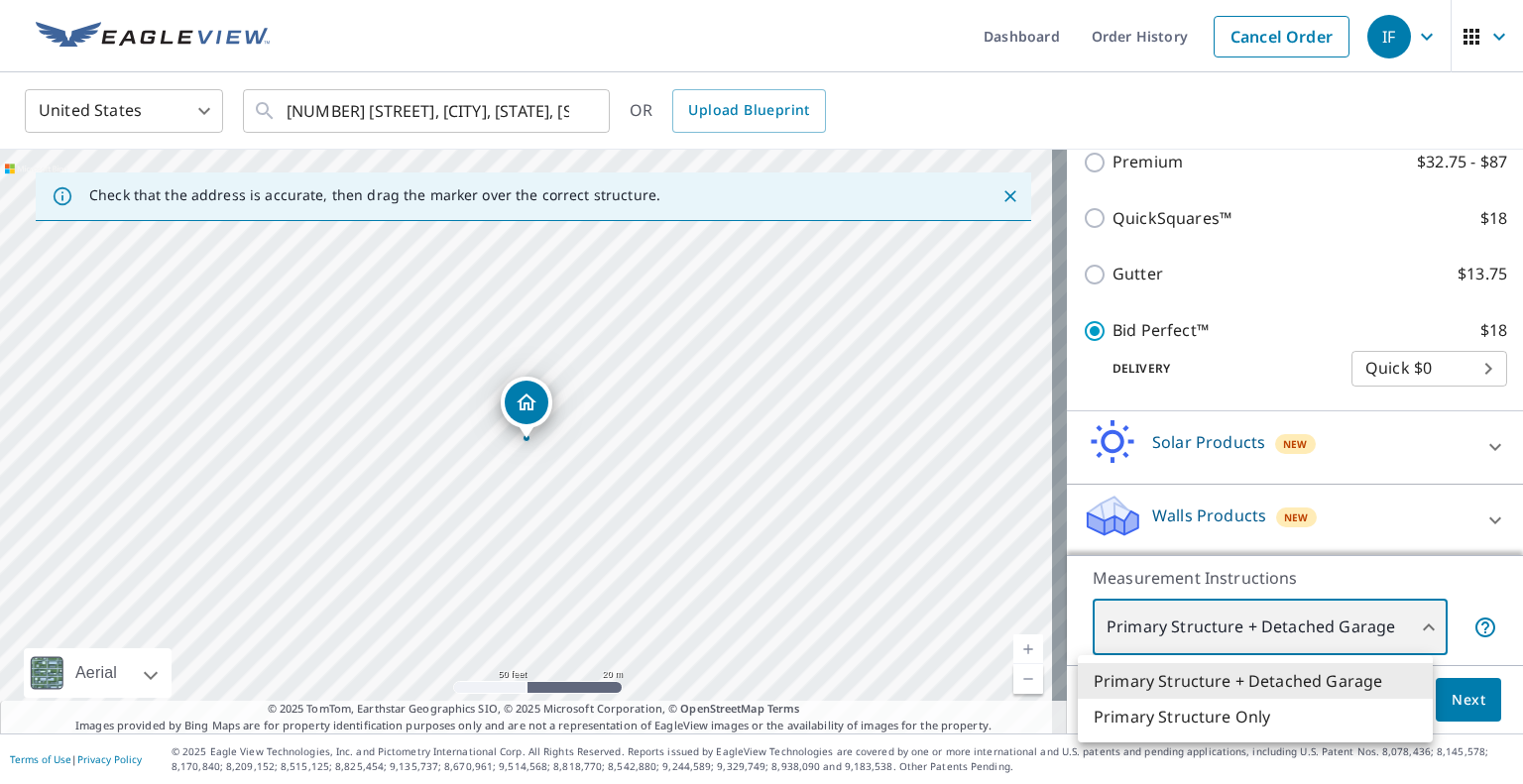 type on "2" 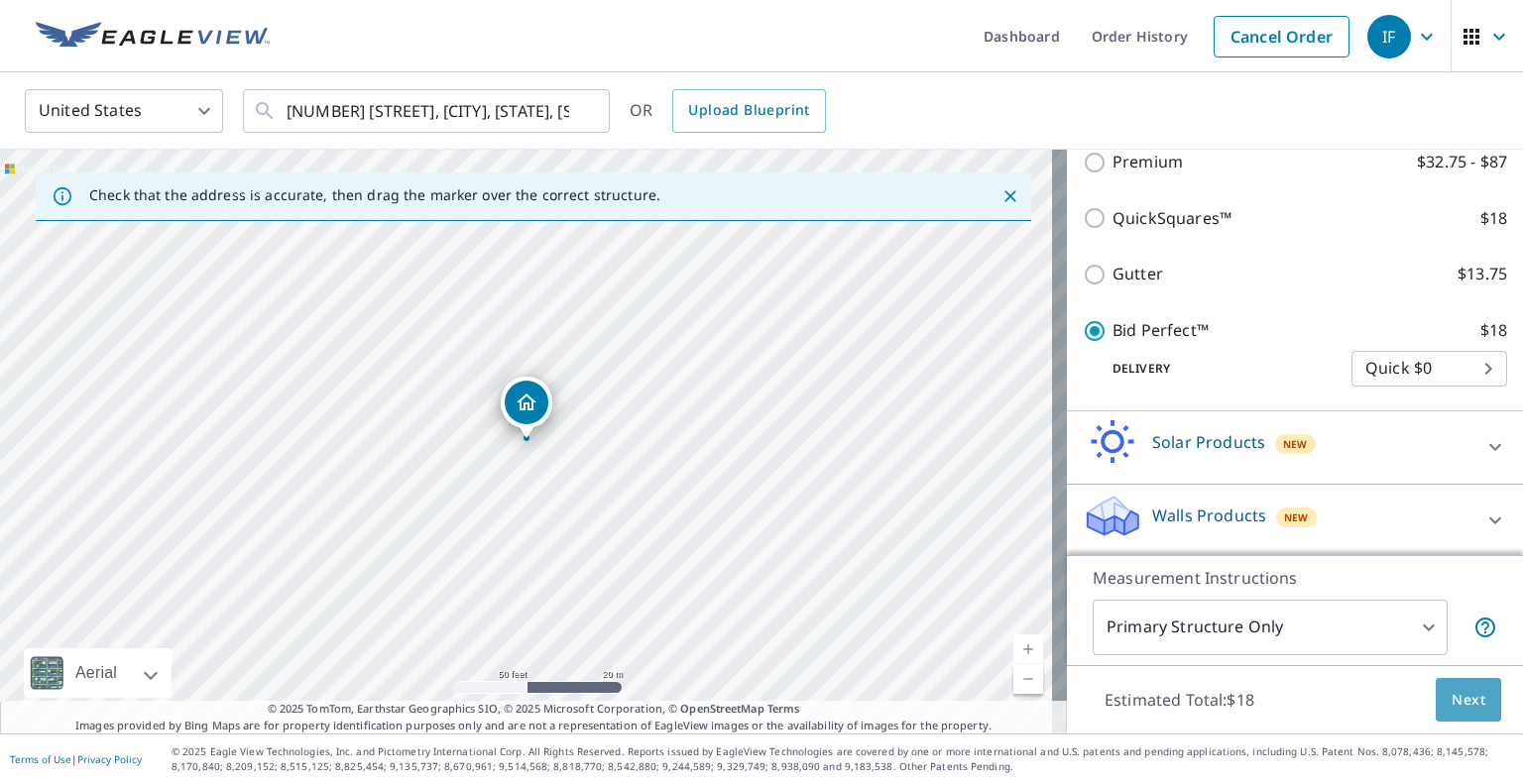 click on "Next" at bounding box center [1468, 700] 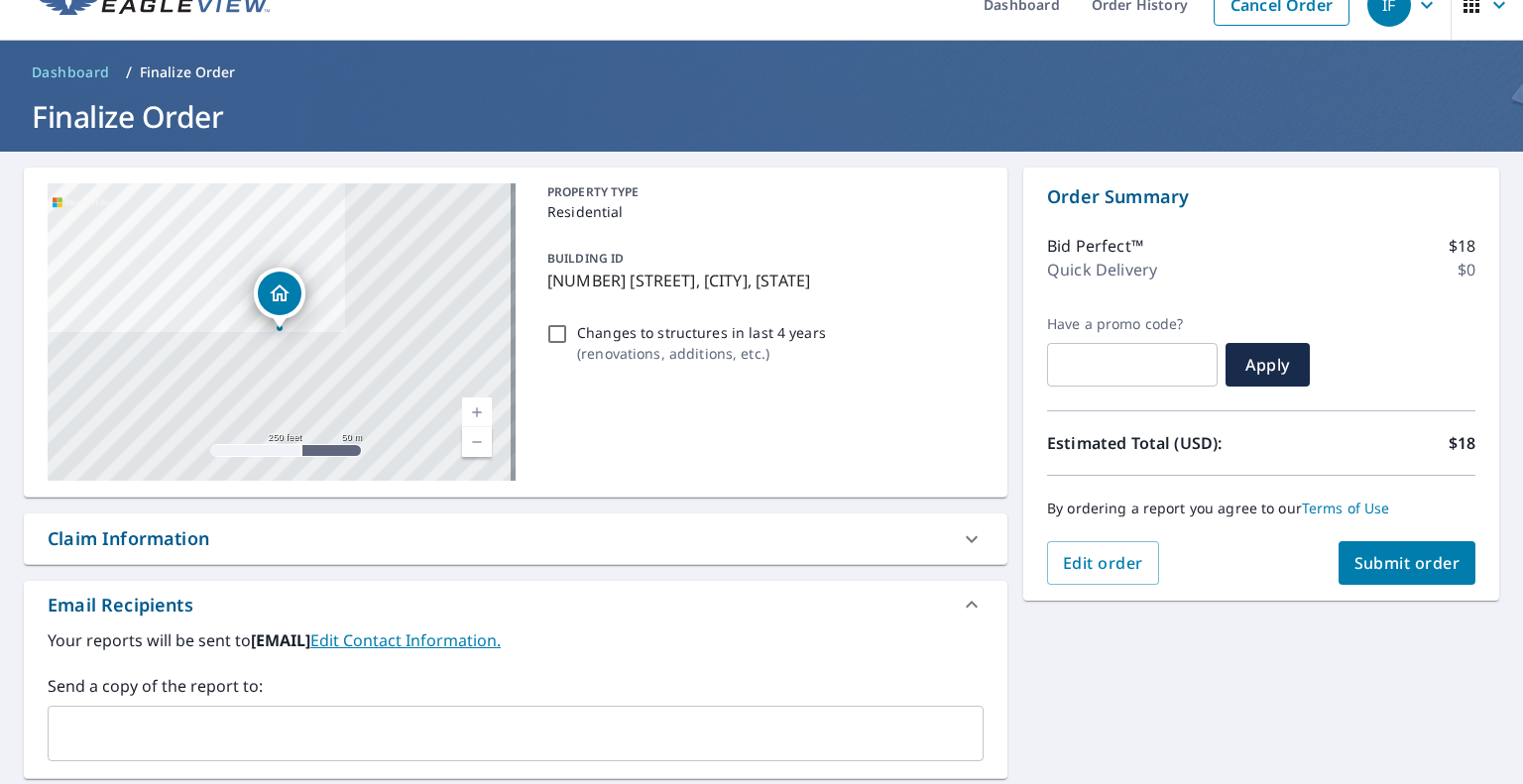 scroll, scrollTop: 0, scrollLeft: 0, axis: both 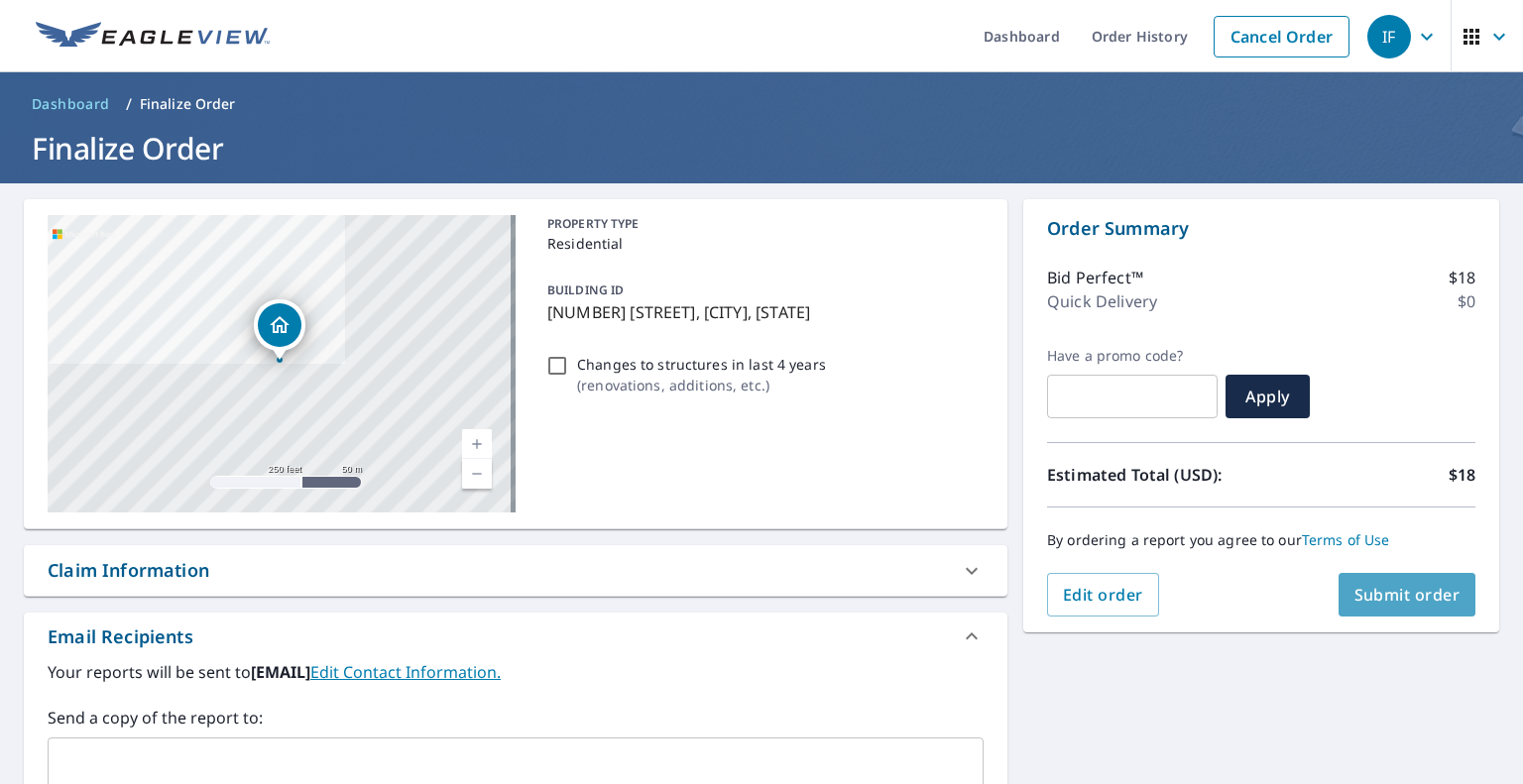 click on "Submit order" at bounding box center [1407, 595] 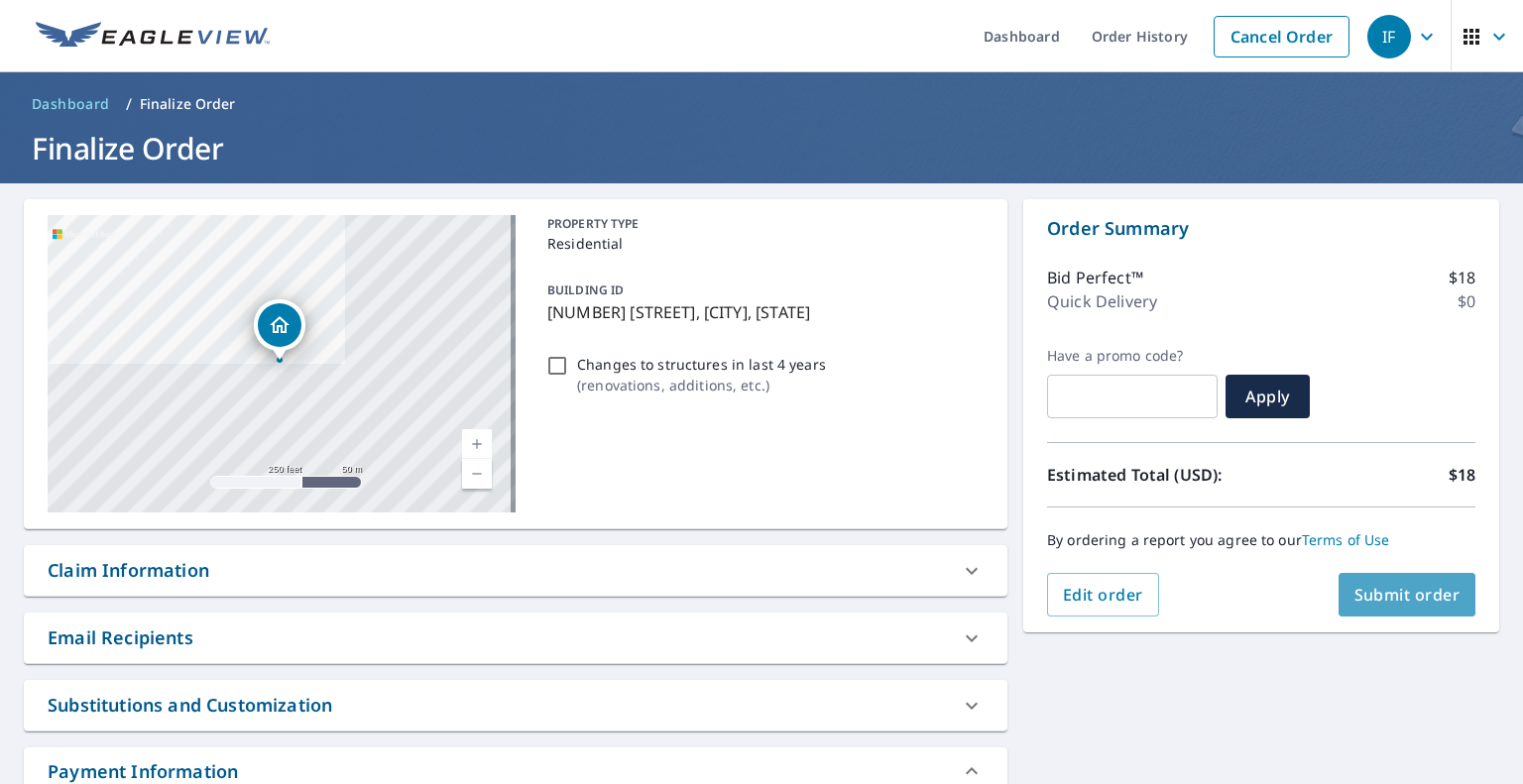 click on "Submit order" at bounding box center [1407, 595] 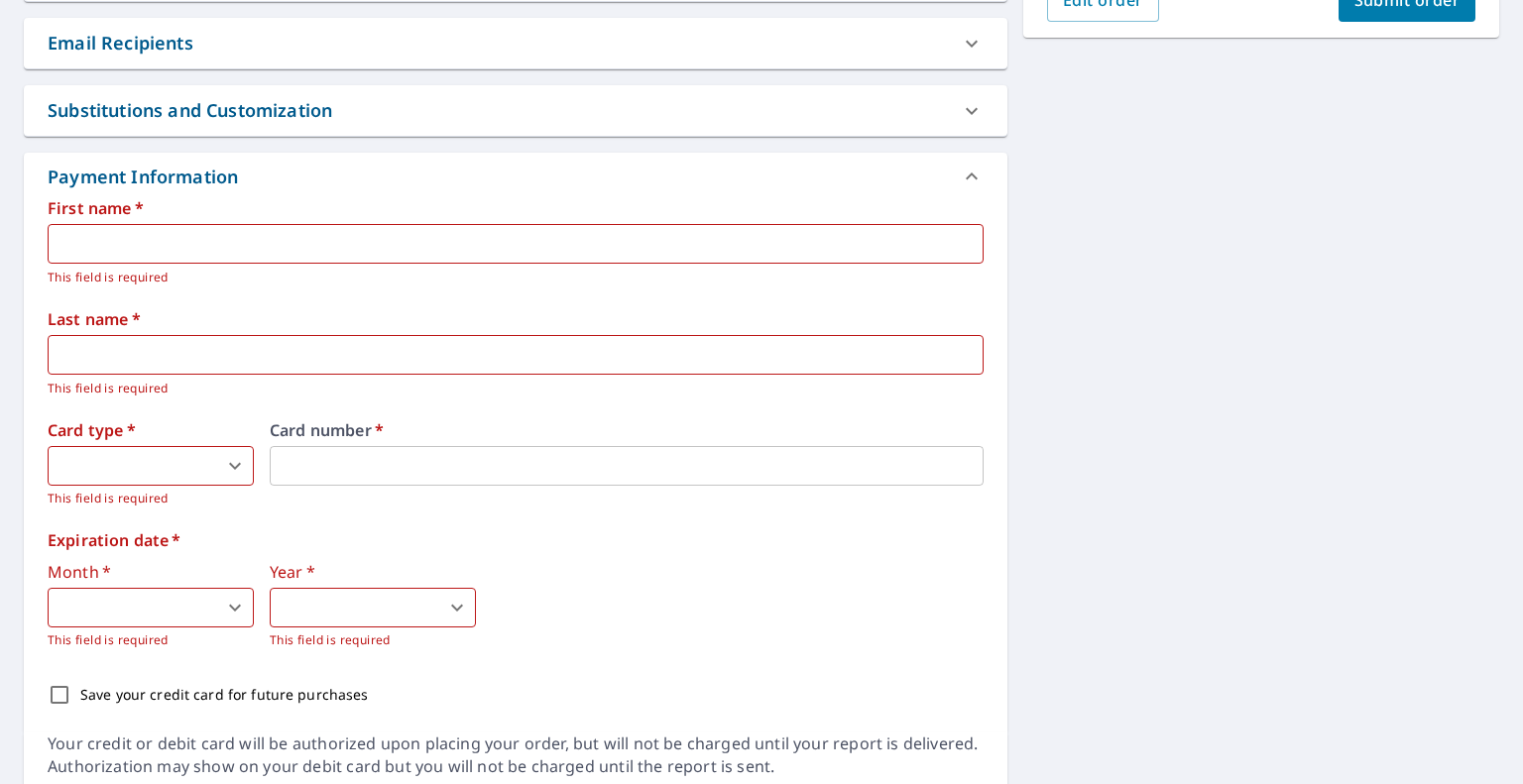 scroll, scrollTop: 396, scrollLeft: 0, axis: vertical 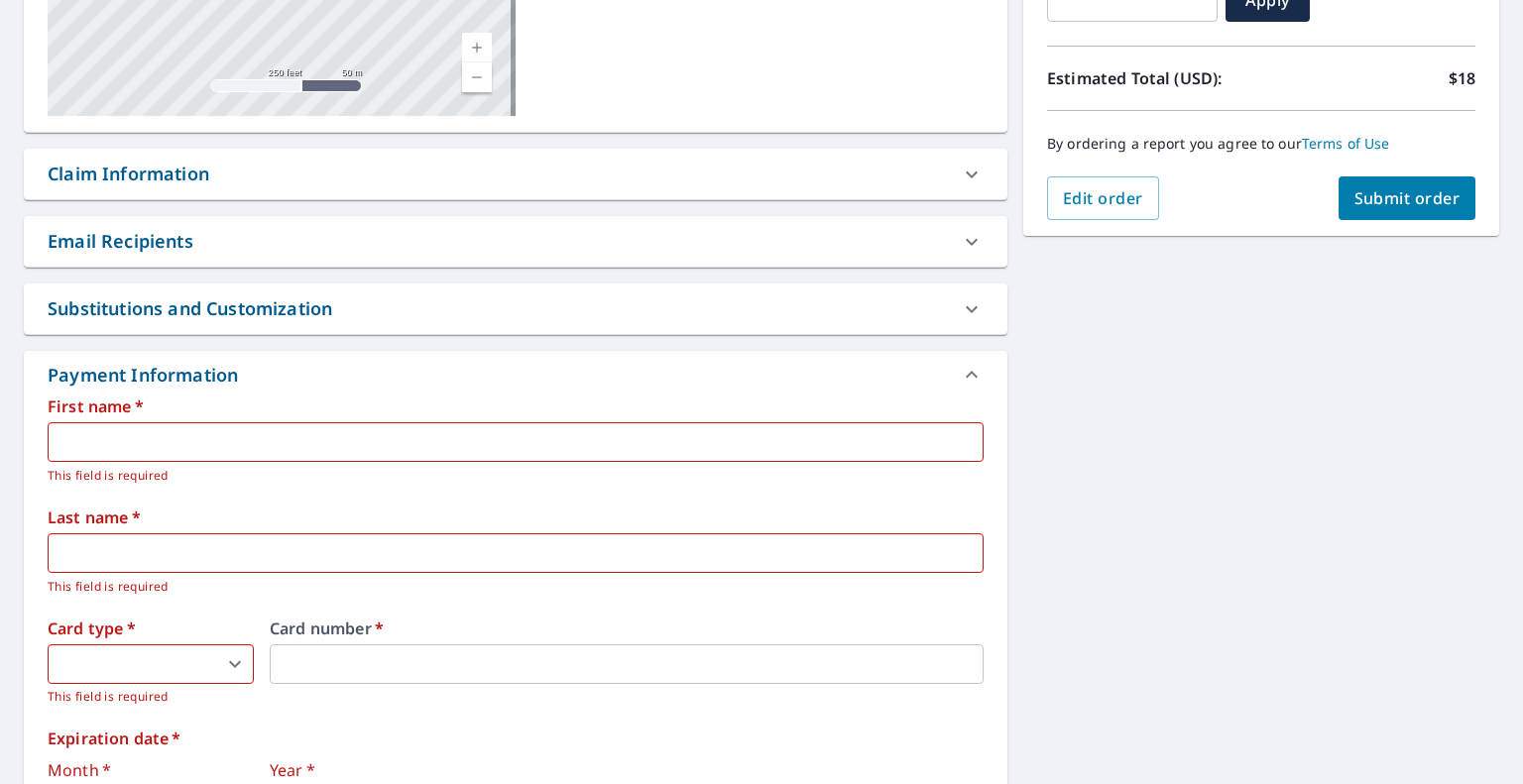 click at bounding box center [516, 442] 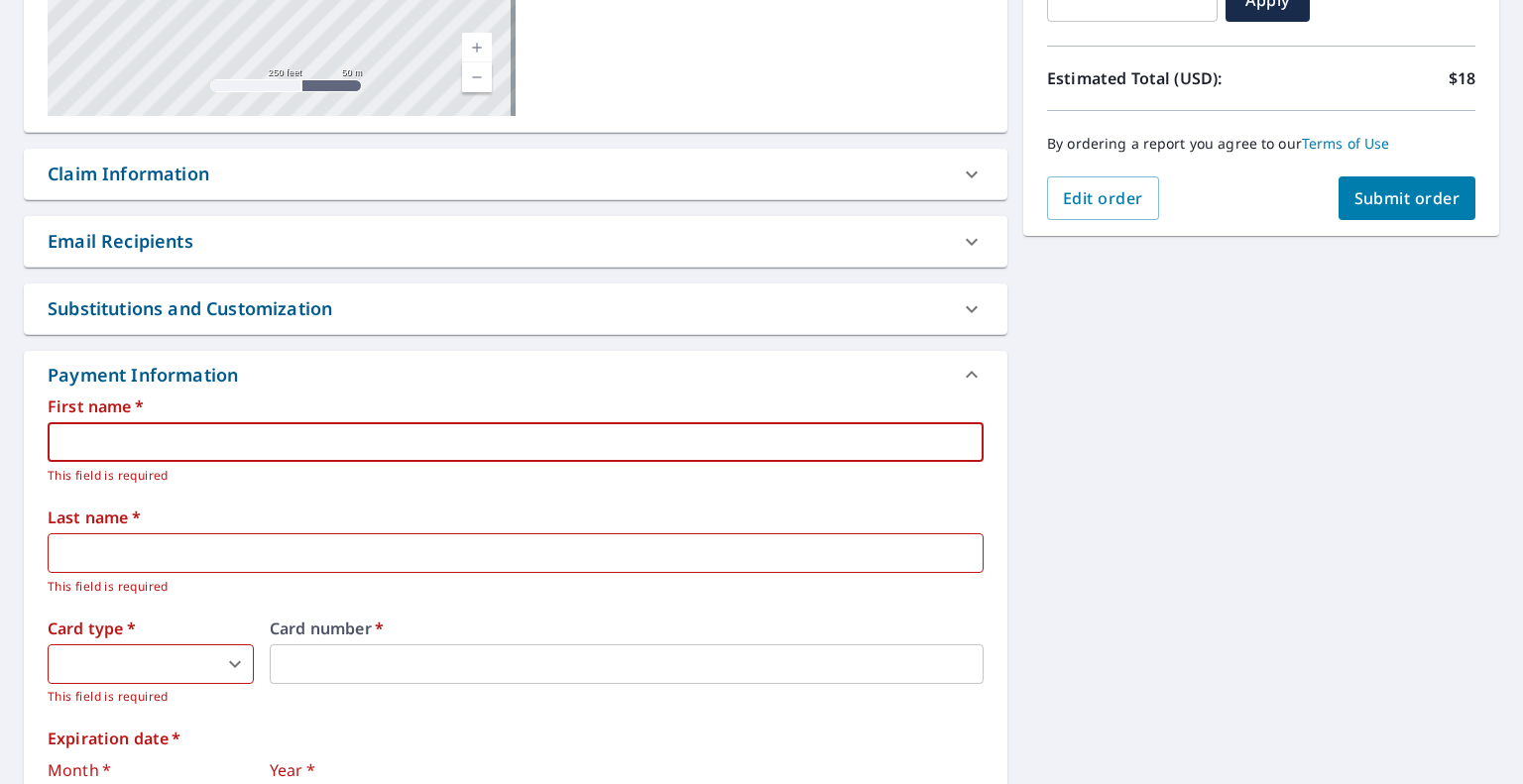 click at bounding box center [516, 442] 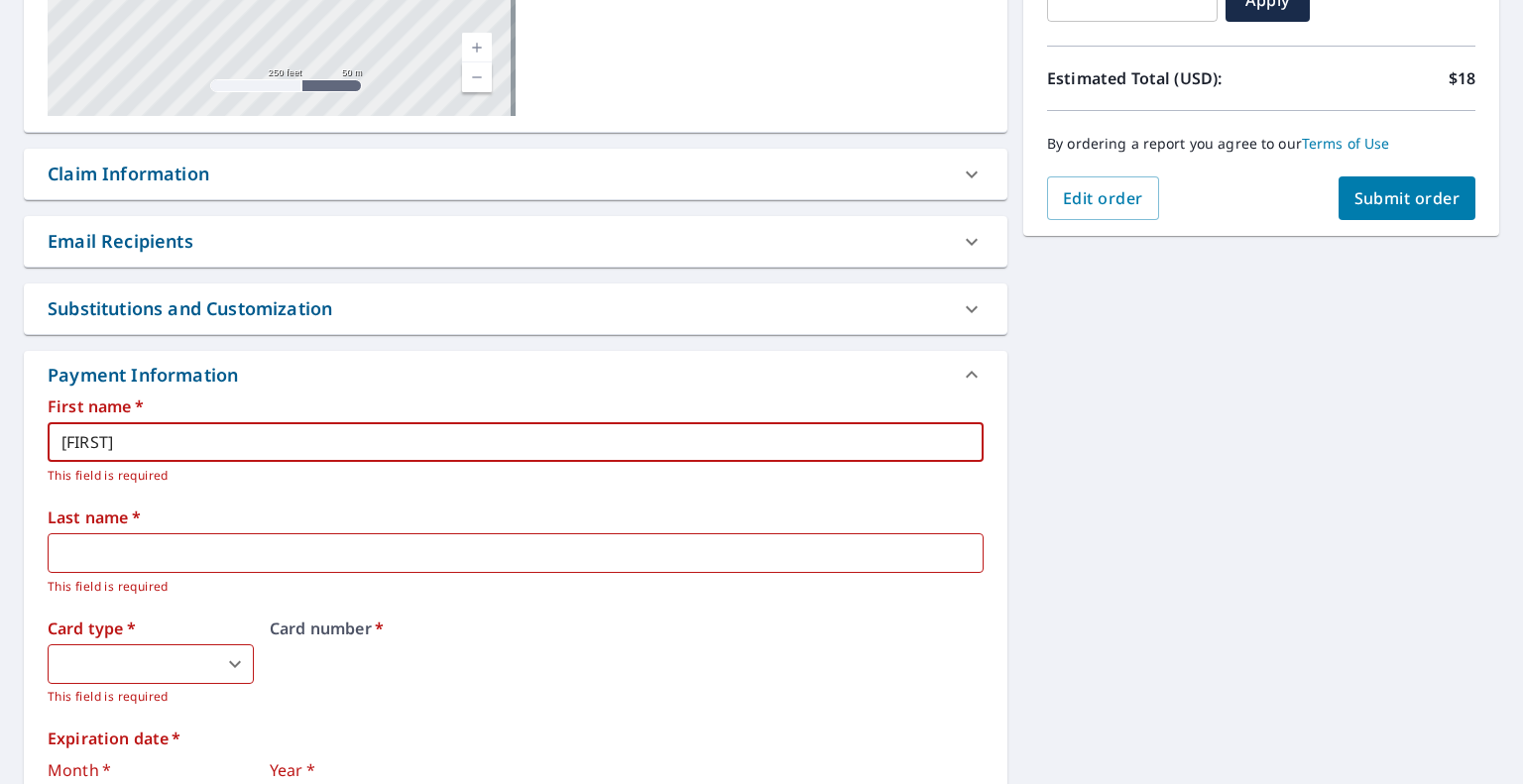 click on "[FIRST]" at bounding box center (516, 442) 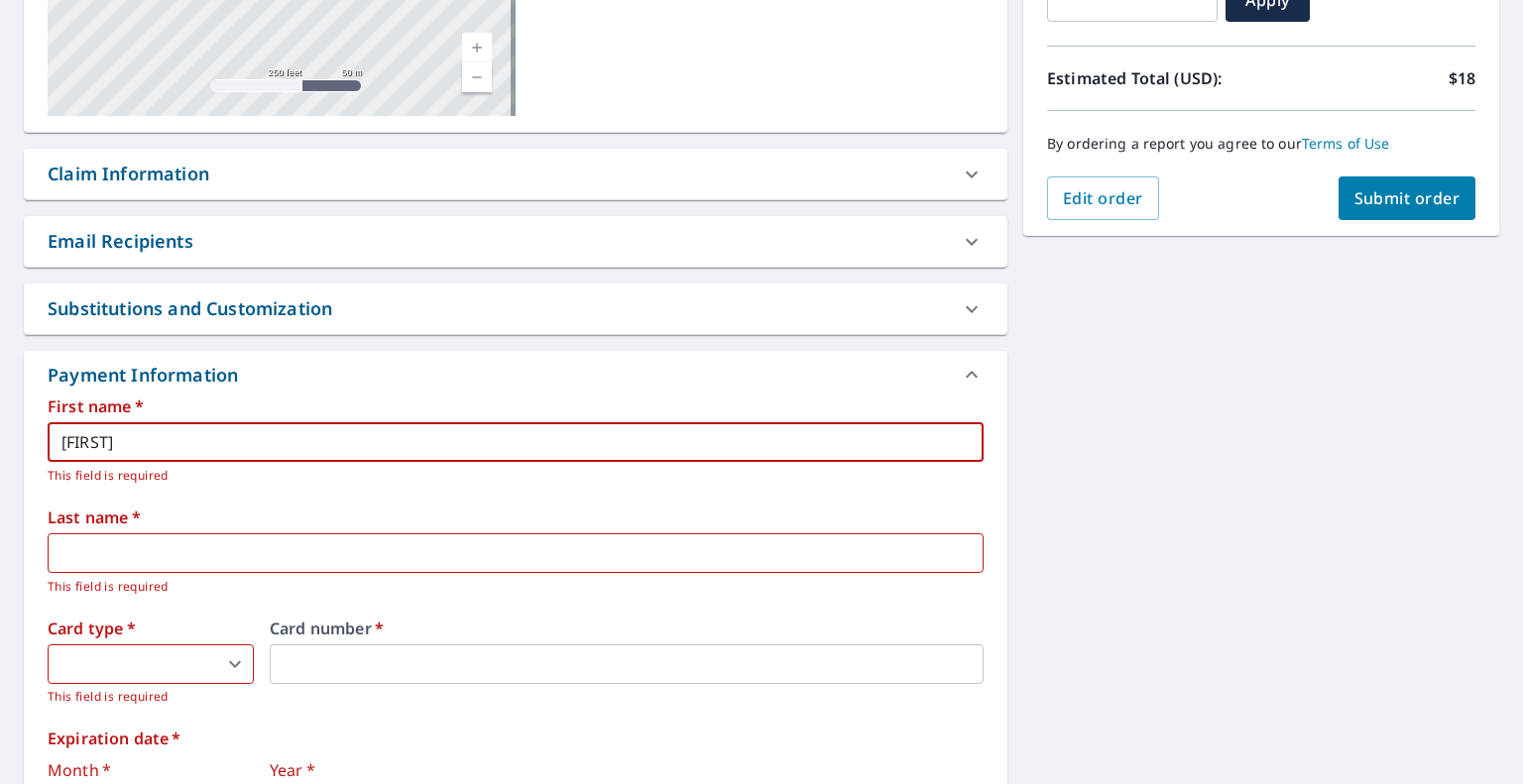 drag, startPoint x: 180, startPoint y: 528, endPoint x: 180, endPoint y: 543, distance: 15 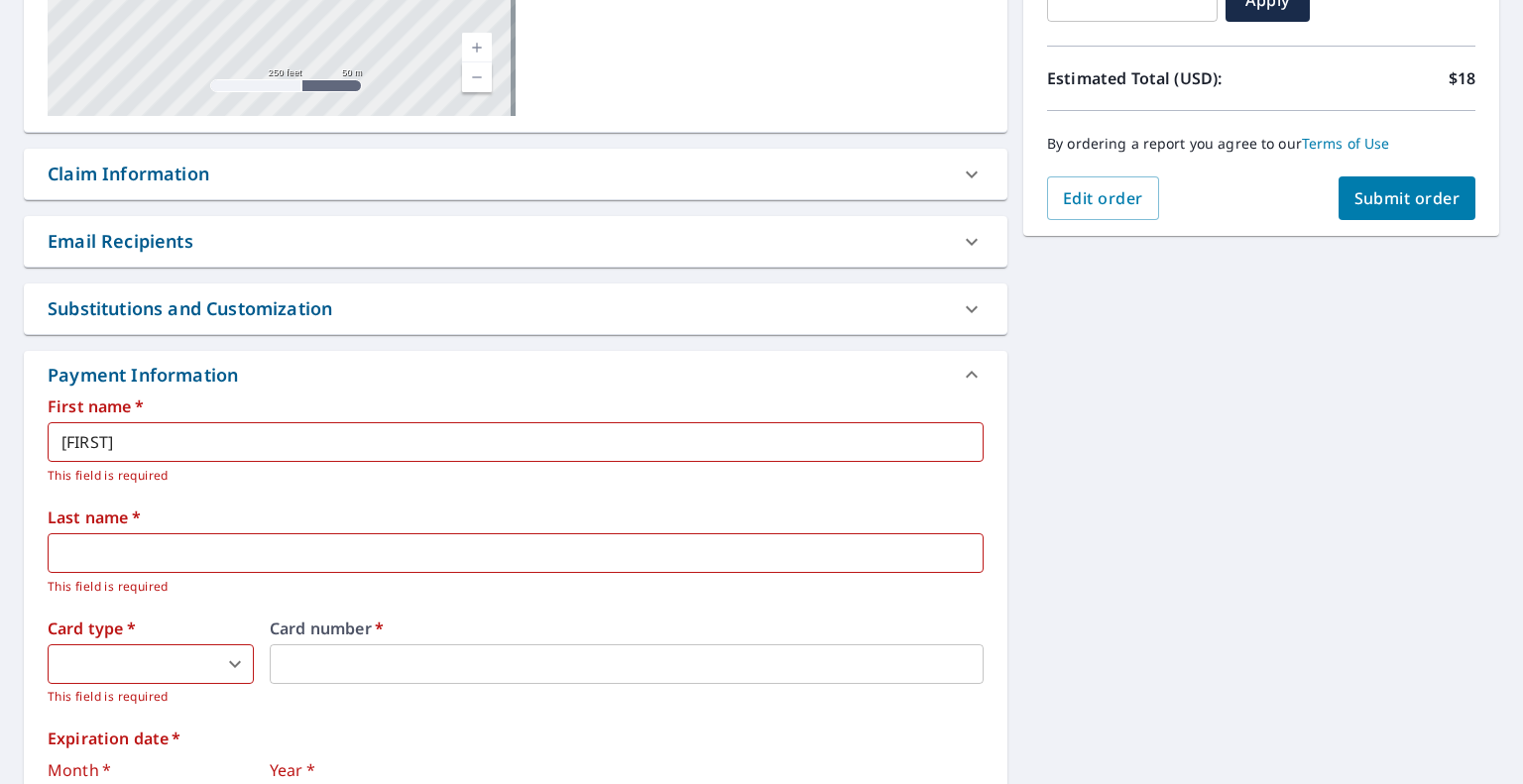 click at bounding box center [516, 553] 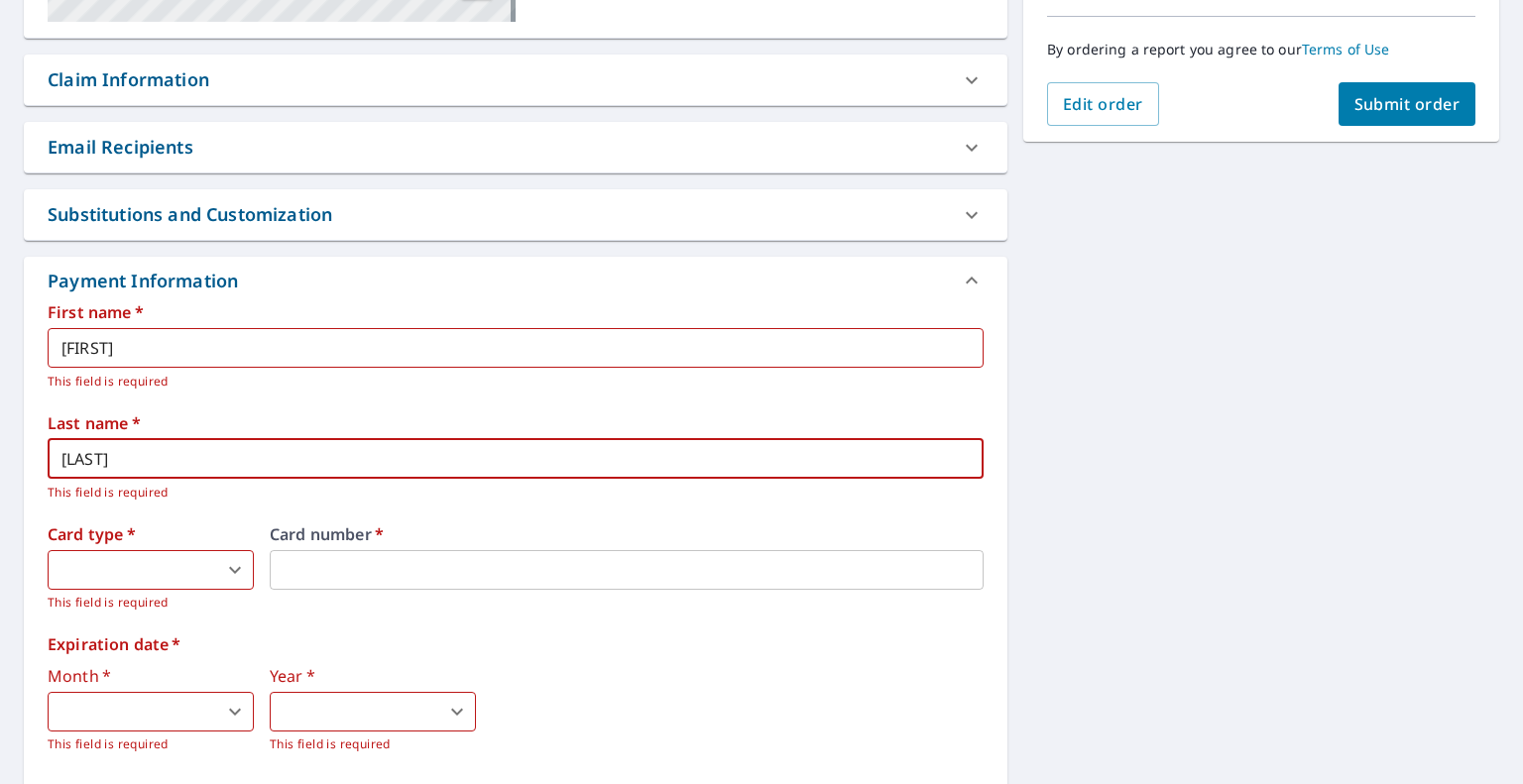scroll, scrollTop: 595, scrollLeft: 0, axis: vertical 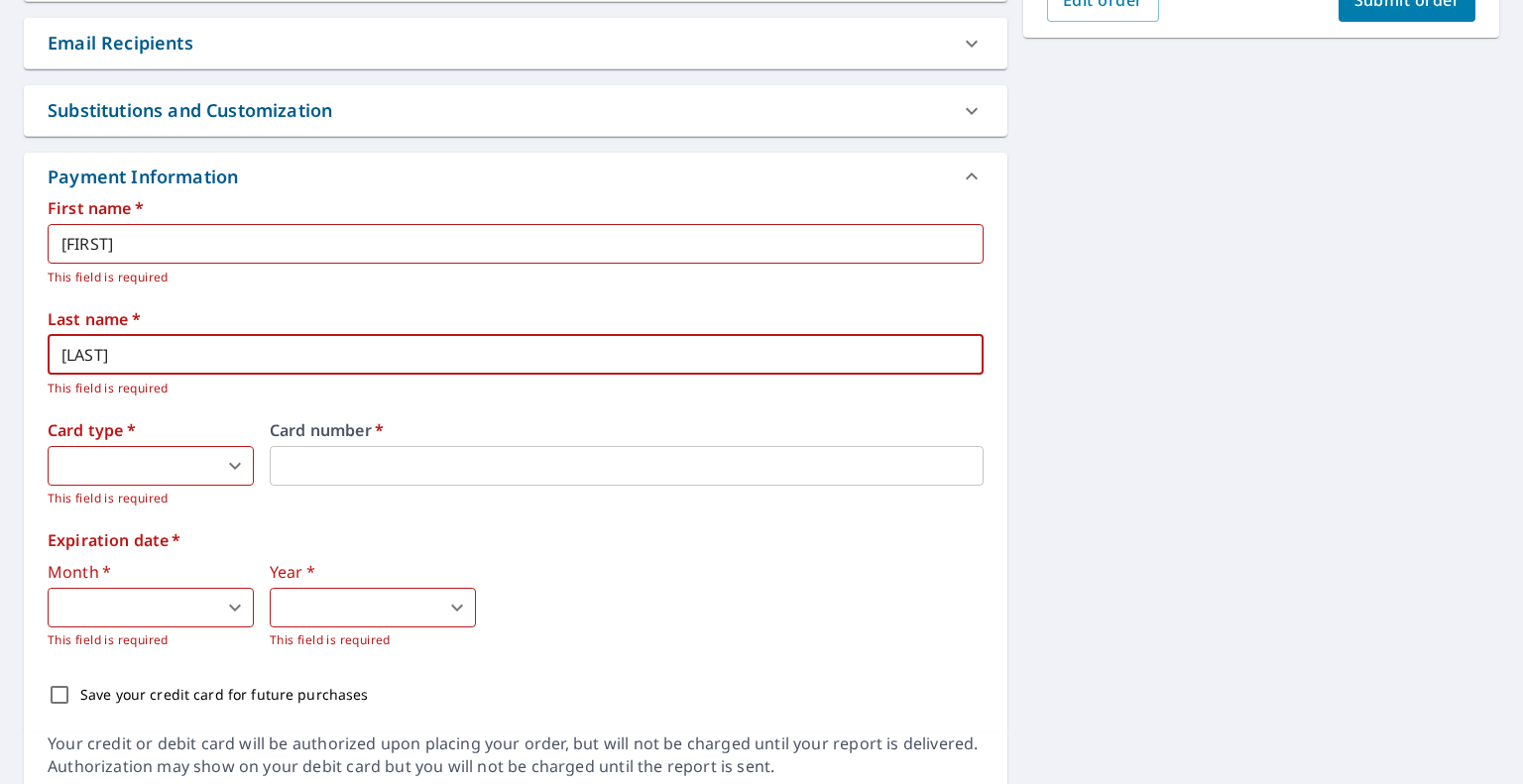 type on "[LAST]" 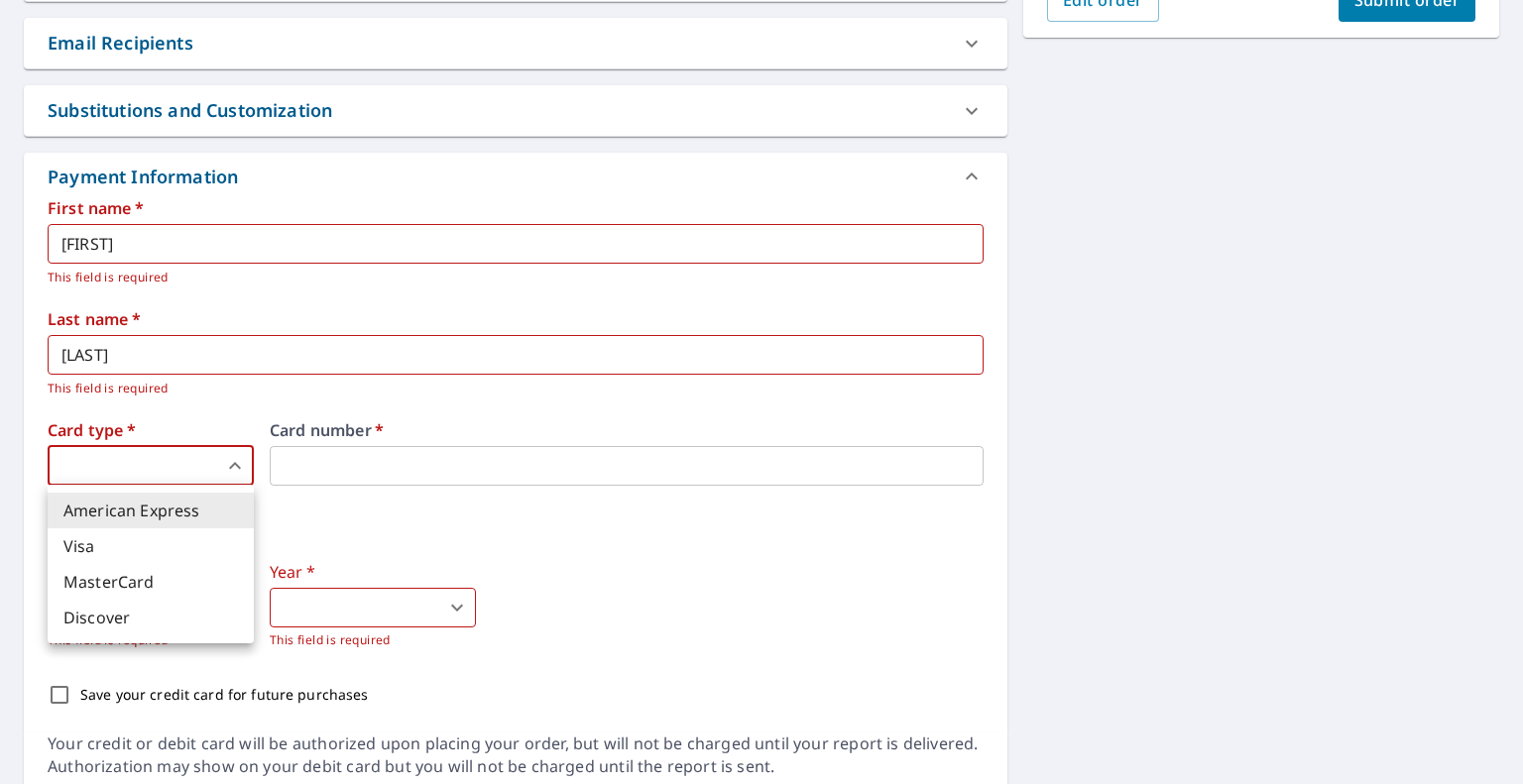 click on "IF IF
Dashboard Order History Cancel Order IF Dashboard / Finalize Order Finalize Order [NUMBER] [STREET], [CITY], [STATE] Aerial Road A standard road map Aerial A detailed look from above Labels Labels 250 feet 50 m © 2025 TomTom, © Vexcel Imaging, © 2025 Microsoft Corporation,  © OpenStreetMap Terms PROPERTY TYPE Residential BUILDING ID [NUMBER] [STREET], [CITY], [STATE] Changes to structures in last 4 years ( renovations, additions, etc. ) Claim Information Claim number ​ Claim information ​ PO number ​ Date of loss ​ Cat ID ​ Email Recipients Your reports will be sent to [EMAIL].  Edit Contact Information. Send a copy of the report to: ​ Substitutions and Customization Roof measurement report substitutions If a Bid Perfect - Residential Report is unavailable send me a QuickSquares Report: Yes No Ask If a QuickSquares Report is unavailable send me a QuickSquares Extended Coverage Report: Yes No Ask Yes No Ask Yes No Ask Yes No Ask Yes No Ask Additional Report Formats DXF RXF XML" at bounding box center (762, 392) 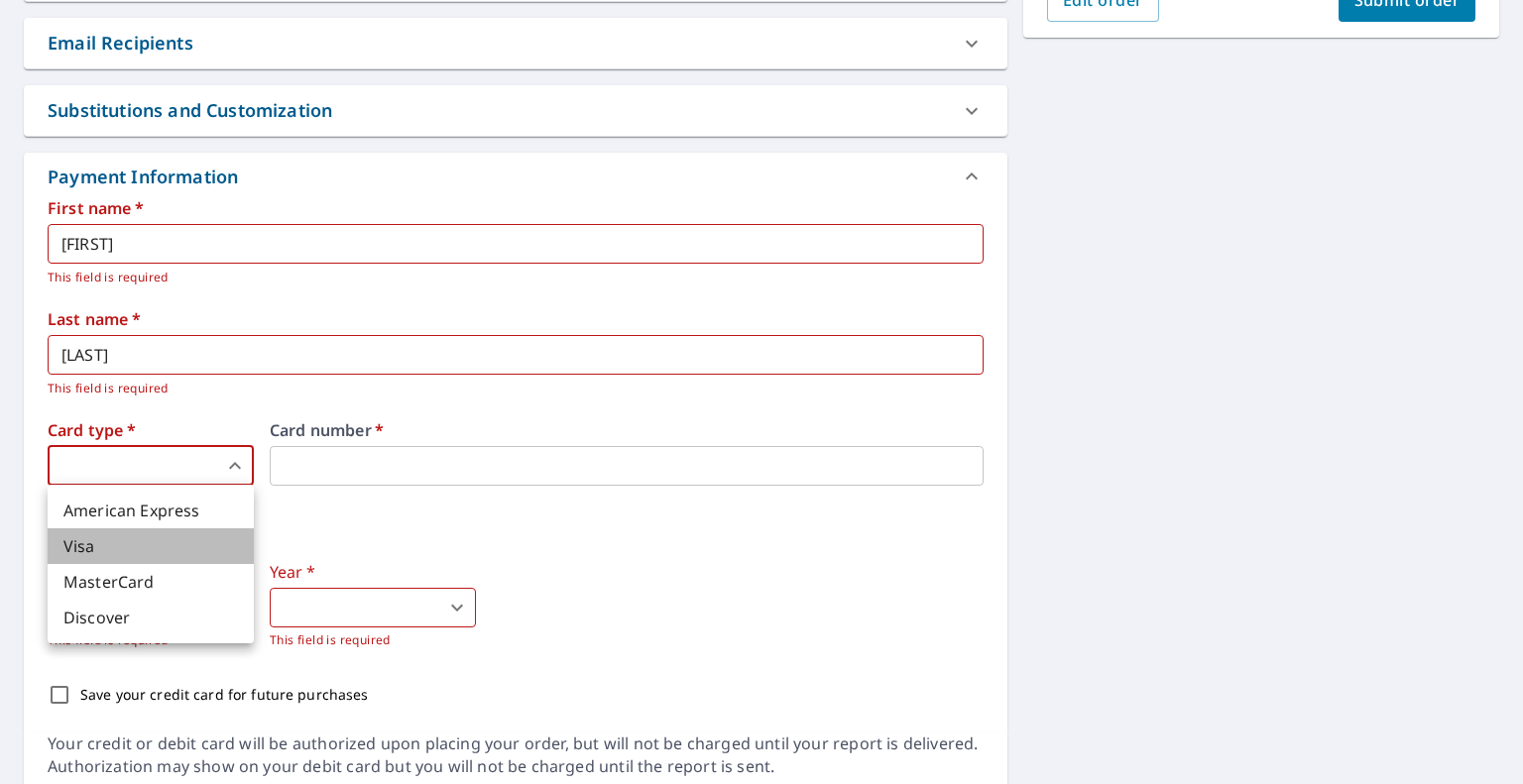 click on "Visa" at bounding box center (151, 546) 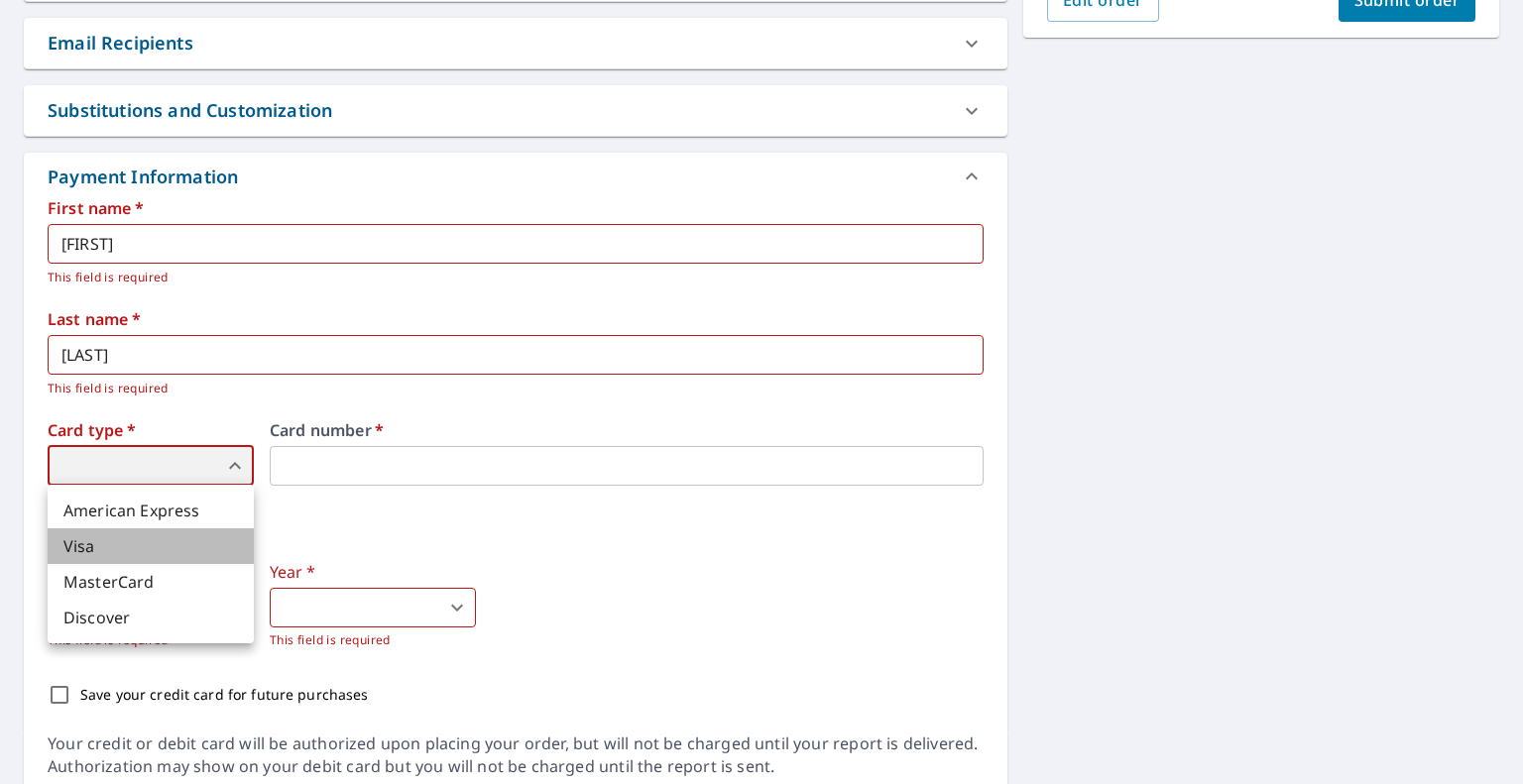 type on "2" 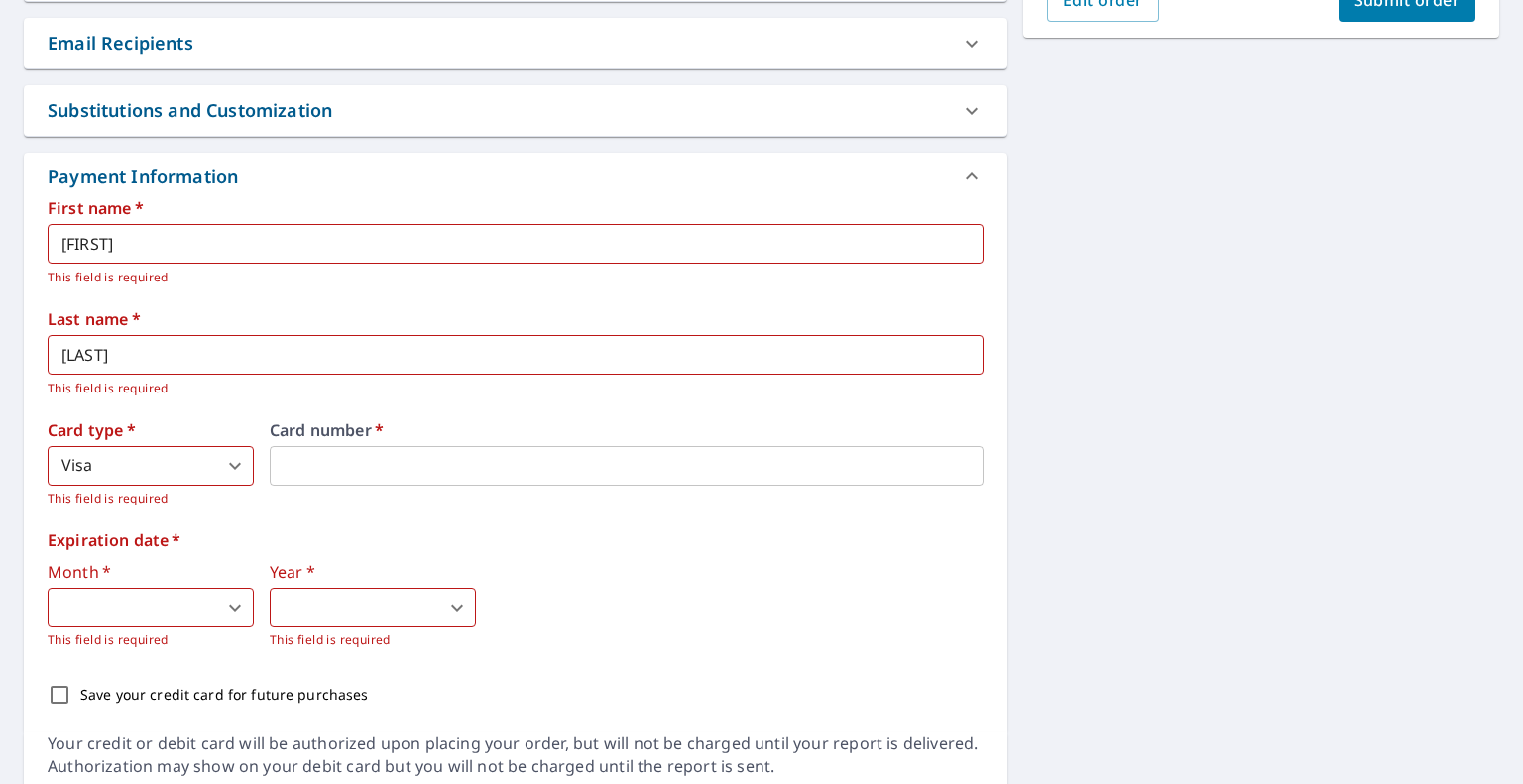 click on "IF IF
Dashboard Order History Cancel Order IF Dashboard / Finalize Order Finalize Order [NUMBER] [STREET], [CITY], [STATE] Aerial Road A standard road map Aerial A detailed look from above Labels Labels 250 feet 50 m © 2025 TomTom, © Vexcel Imaging, © 2025 Microsoft Corporation,  © OpenStreetMap Terms PROPERTY TYPE Residential BUILDING ID [NUMBER] [STREET], [CITY], [STATE] Changes to structures in last 4 years ( renovations, additions, etc. ) Claim Information Claim number ​ Claim information ​ PO number ​ Date of loss ​ Cat ID ​ Email Recipients Your reports will be sent to [EMAIL].  Edit Contact Information. Send a copy of the report to: ​ Substitutions and Customization Roof measurement report substitutions If a Bid Perfect - Residential Report is unavailable send me a QuickSquares Report: Yes No Ask If a QuickSquares Report is unavailable send me a QuickSquares Extended Coverage Report: Yes No Ask Yes No Ask Yes No Ask Yes No Ask Yes No Ask Additional Report Formats DXF RXF XML" at bounding box center (762, 392) 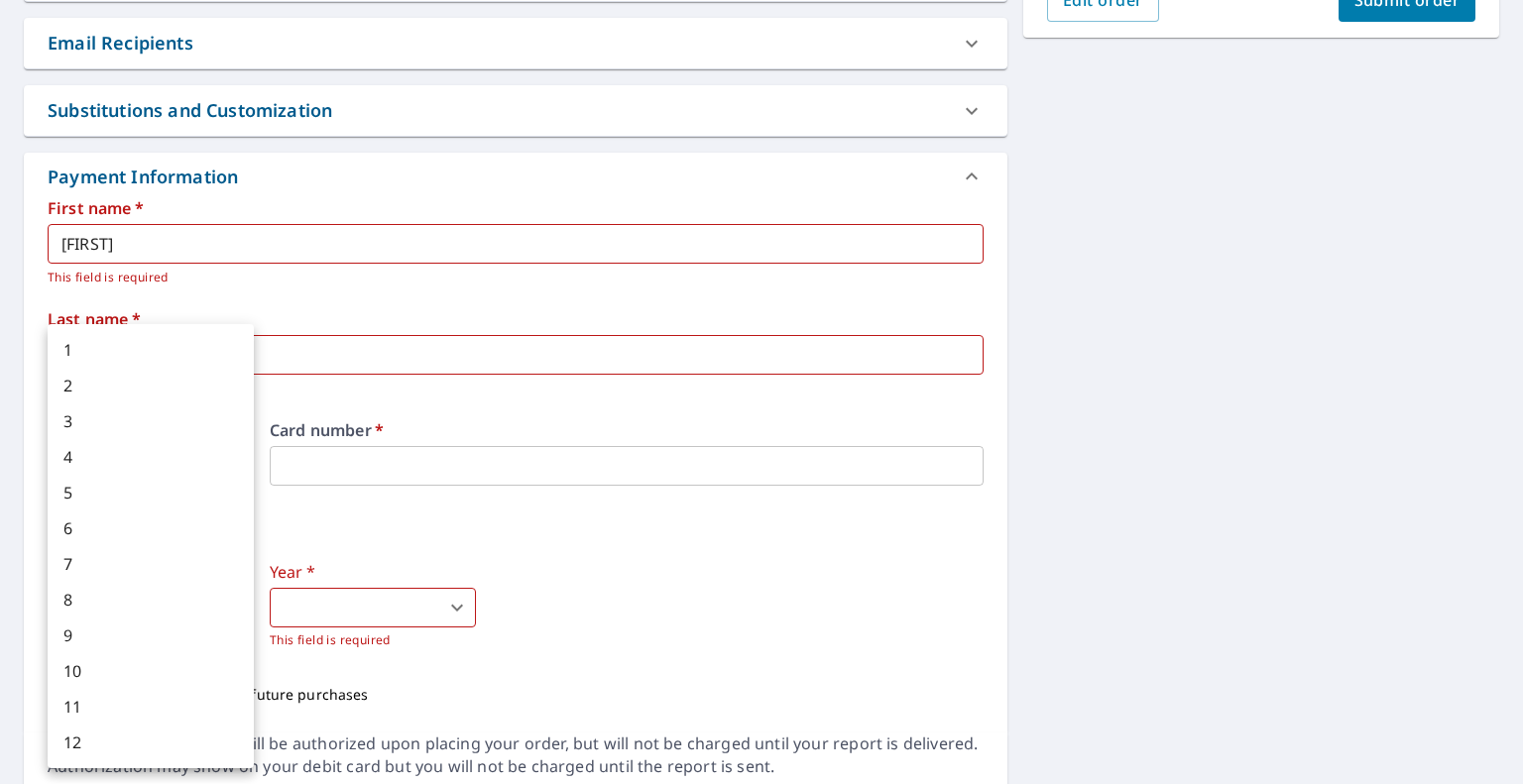 click on "10" at bounding box center [151, 671] 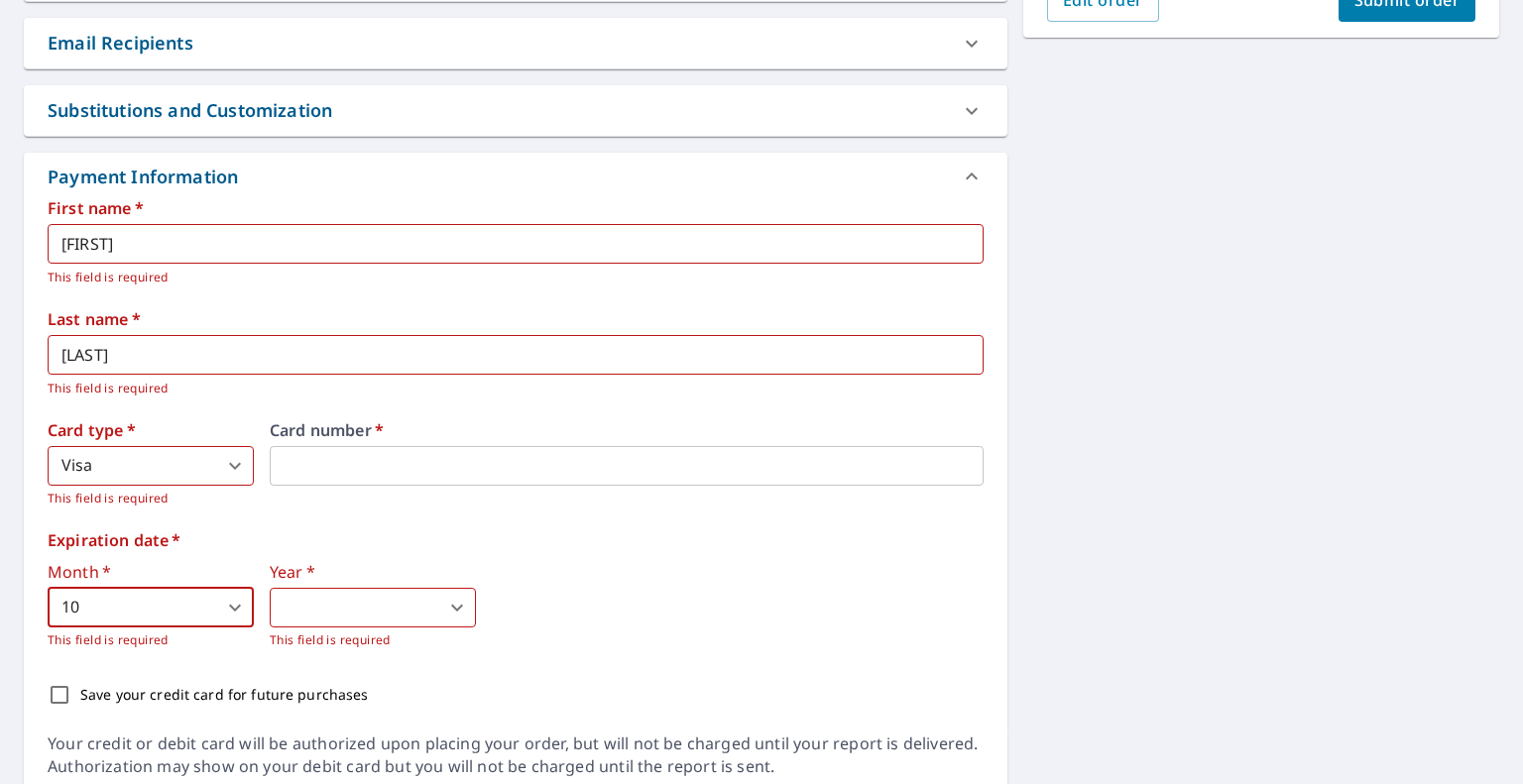 click on "IF IF
Dashboard Order History Cancel Order IF Dashboard / Finalize Order Finalize Order [NUMBER] [STREET], [CITY], [STATE] Aerial Road A standard road map Aerial A detailed look from above Labels Labels 250 feet 50 m © 2025 TomTom, © Vexcel Imaging, © 2025 Microsoft Corporation,  © OpenStreetMap Terms PROPERTY TYPE Residential BUILDING ID [NUMBER] [STREET], [CITY], [STATE] Changes to structures in last 4 years ( renovations, additions, etc. ) Claim Information Claim number ​ Claim information ​ PO number ​ Date of loss ​ Cat ID ​ Email Recipients Your reports will be sent to [EMAIL].  Edit Contact Information. Send a copy of the report to: ​ Substitutions and Customization Roof measurement report substitutions If a Bid Perfect - Residential Report is unavailable send me a QuickSquares Report: Yes No Ask If a QuickSquares Report is unavailable send me a QuickSquares Extended Coverage Report: Yes No Ask Yes No Ask Yes No Ask Yes No Ask Yes No Ask Additional Report Formats DXF RXF XML" at bounding box center (762, 392) 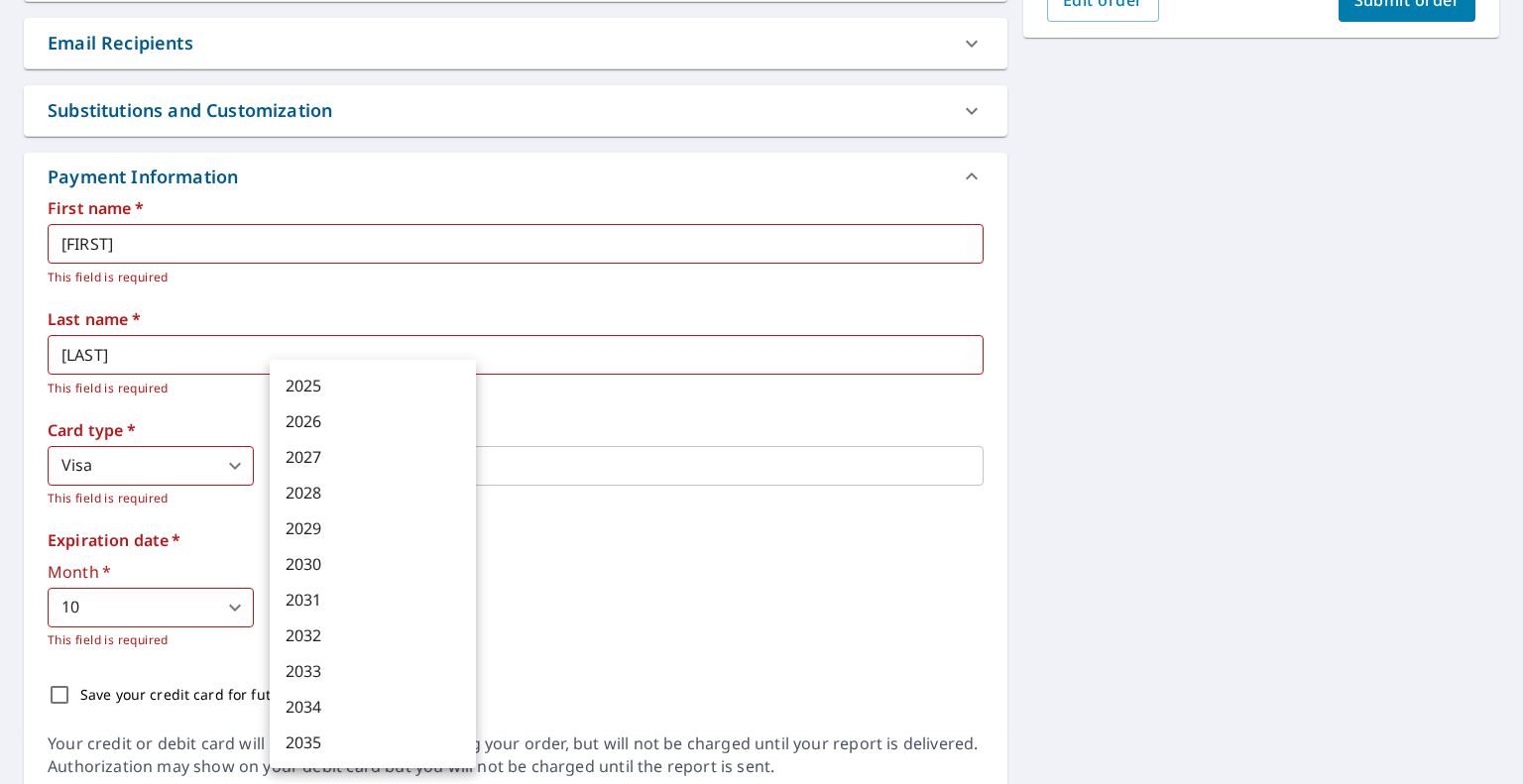 click on "2028" at bounding box center [373, 493] 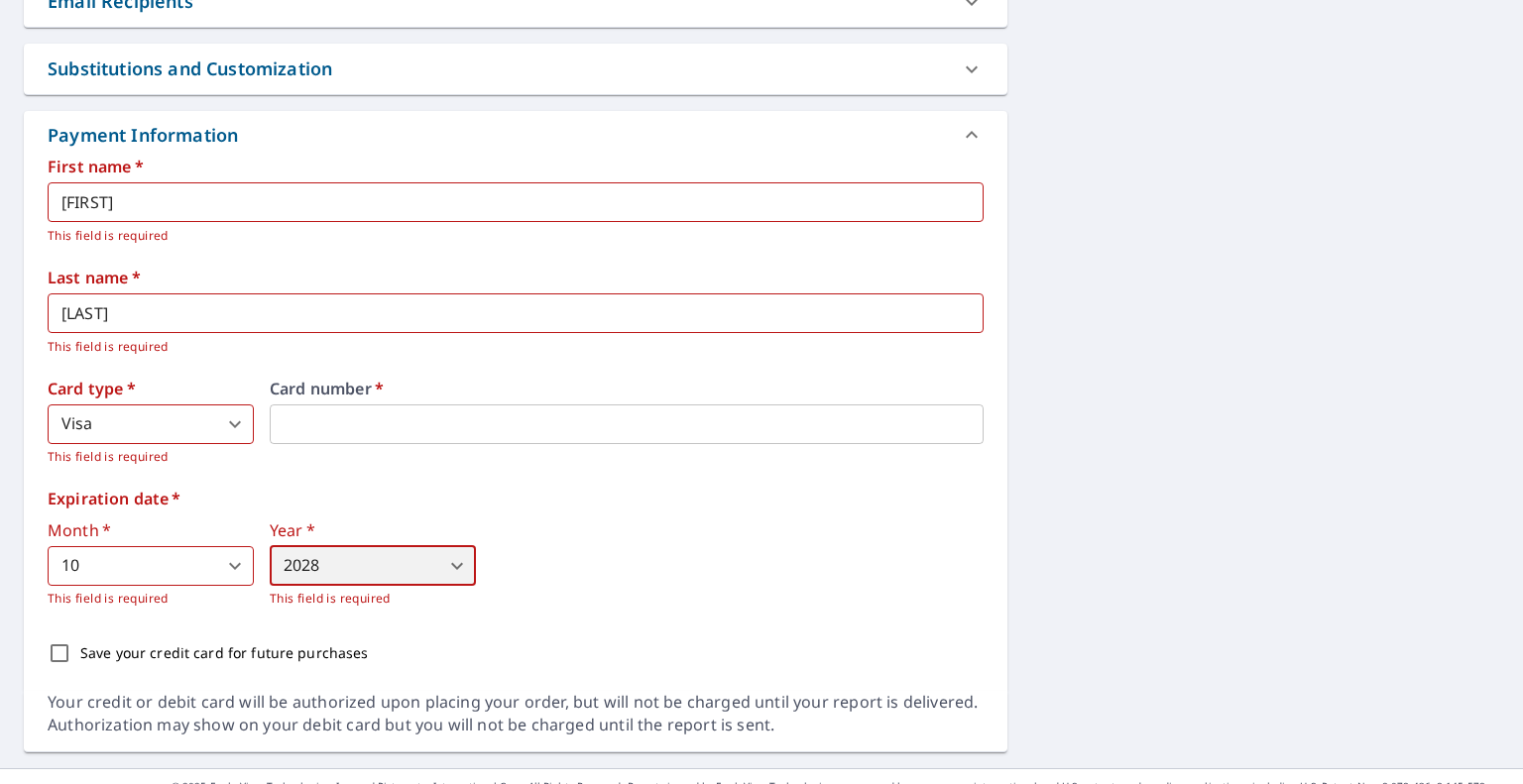scroll, scrollTop: 670, scrollLeft: 0, axis: vertical 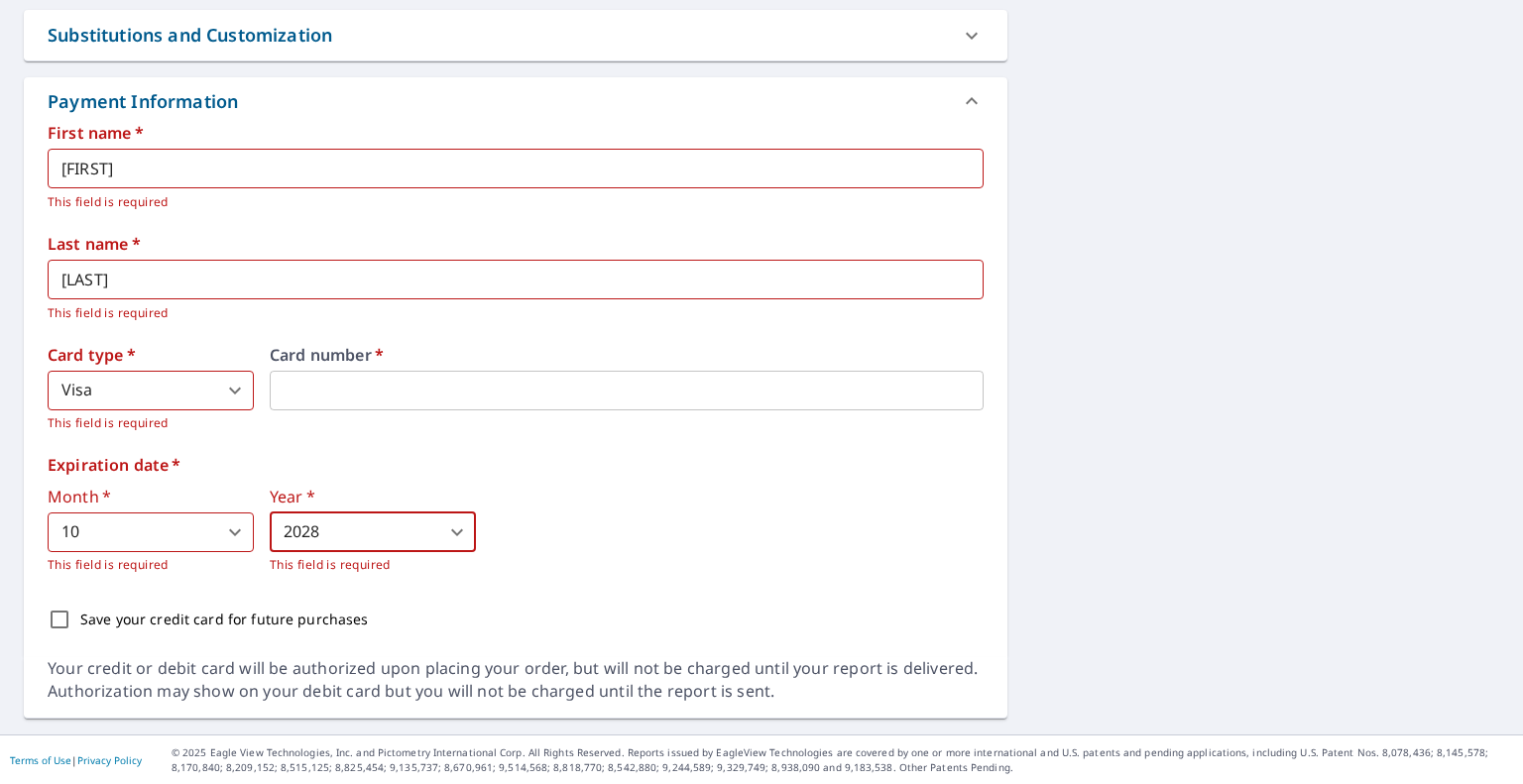 click on "Save your credit card for future purchases" at bounding box center (516, 619) 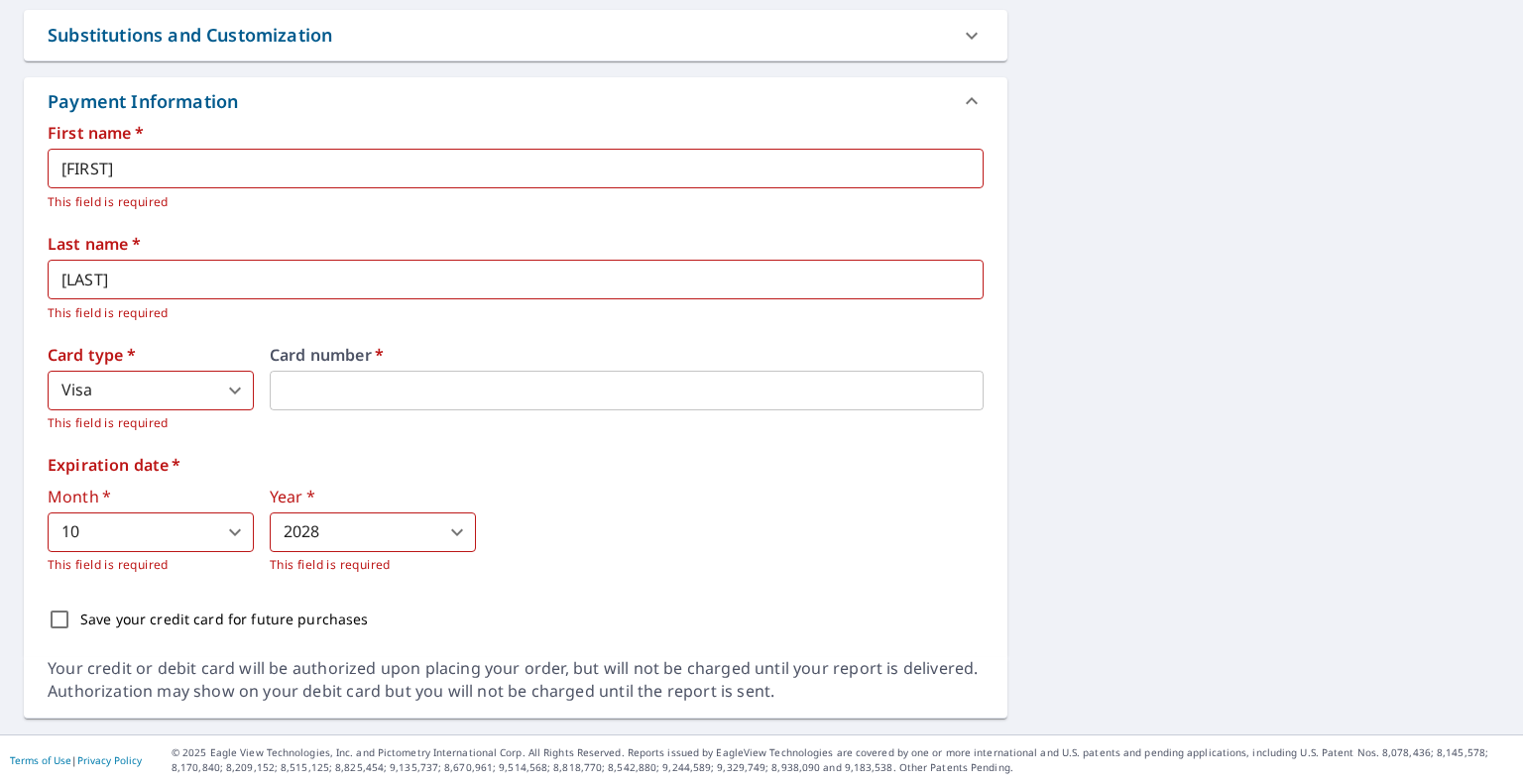 click on "Save your credit card for future purchases" at bounding box center [224, 618] 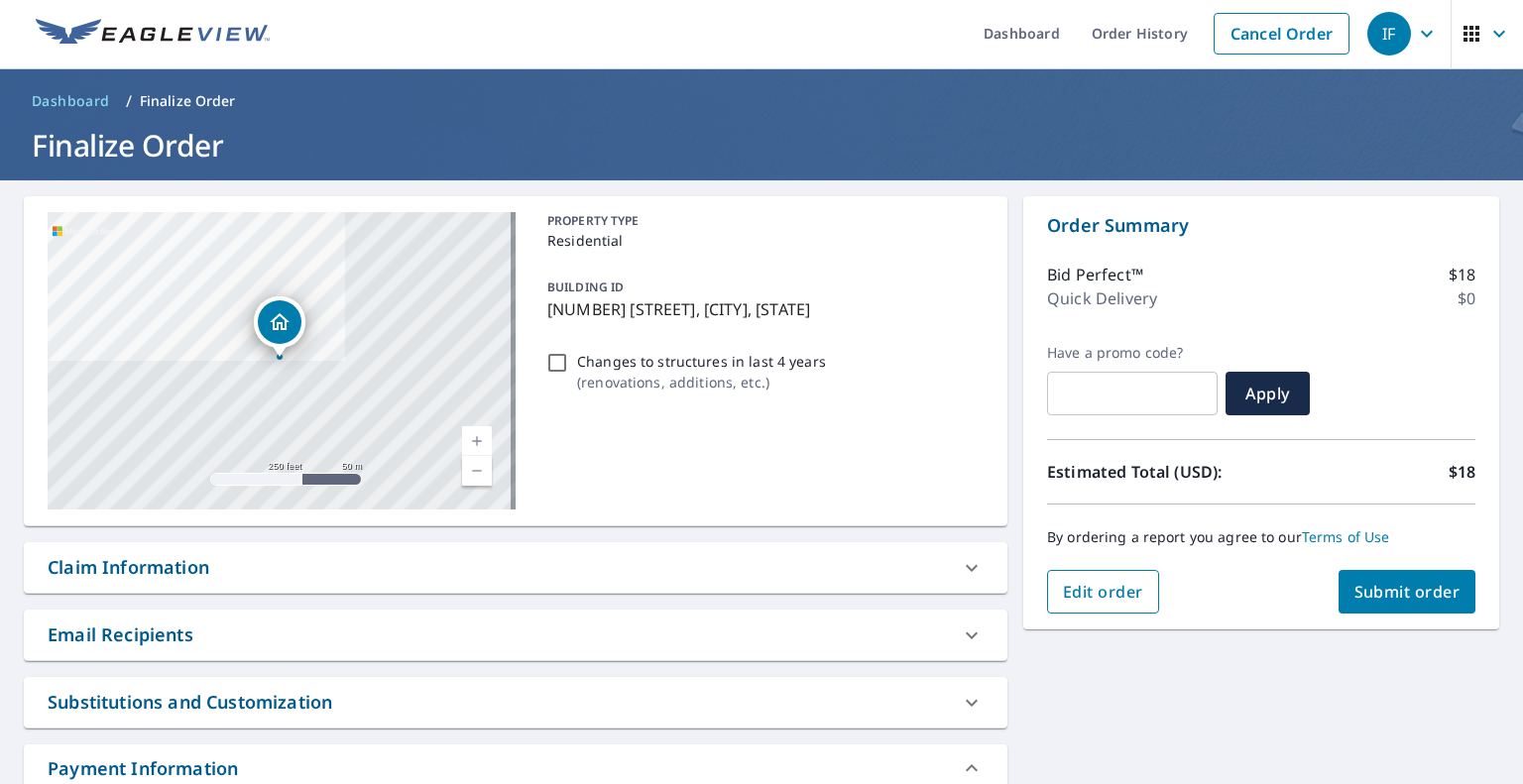 scroll, scrollTop: 0, scrollLeft: 0, axis: both 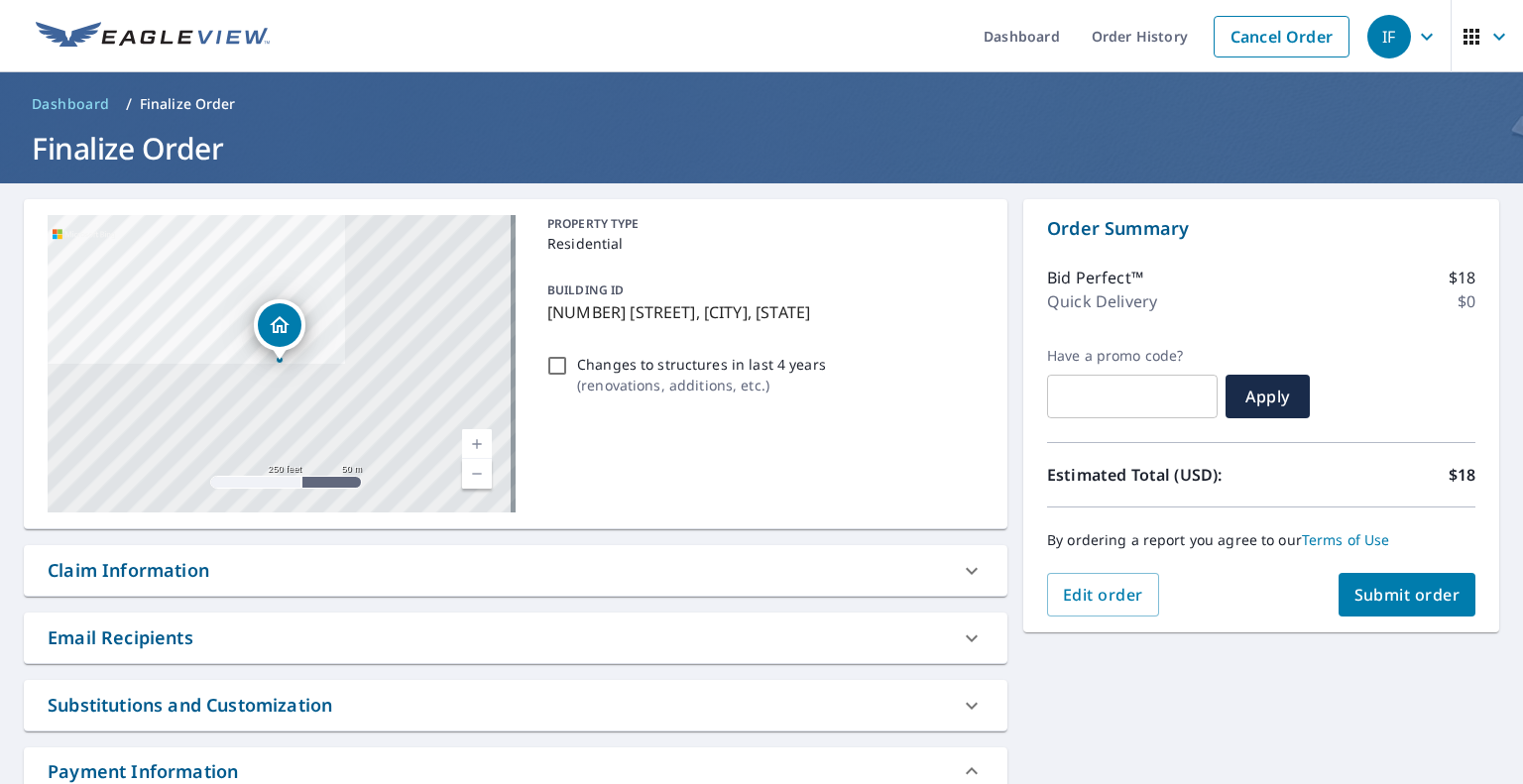 click on "Submit order" at bounding box center [1407, 595] 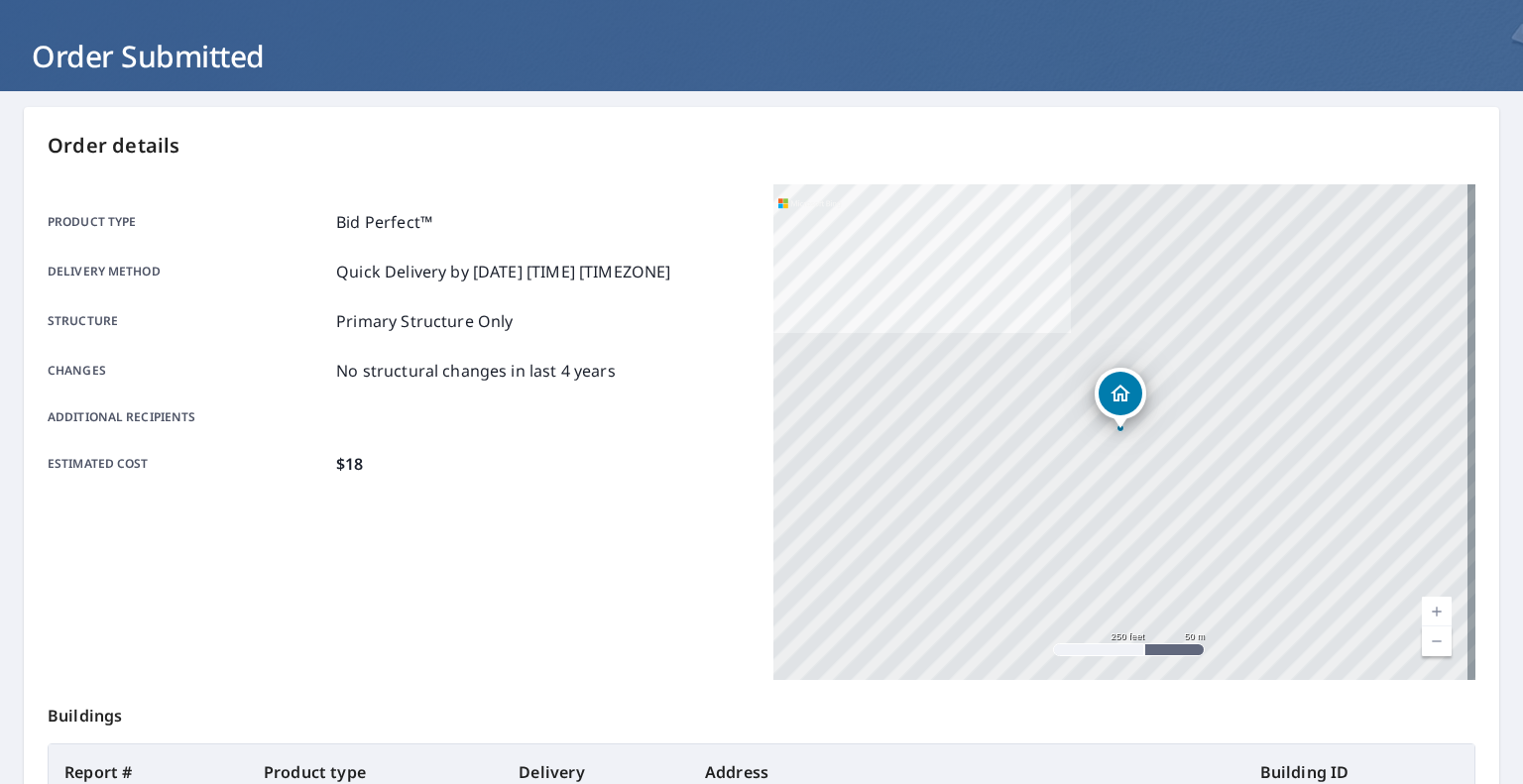 scroll, scrollTop: 83, scrollLeft: 0, axis: vertical 